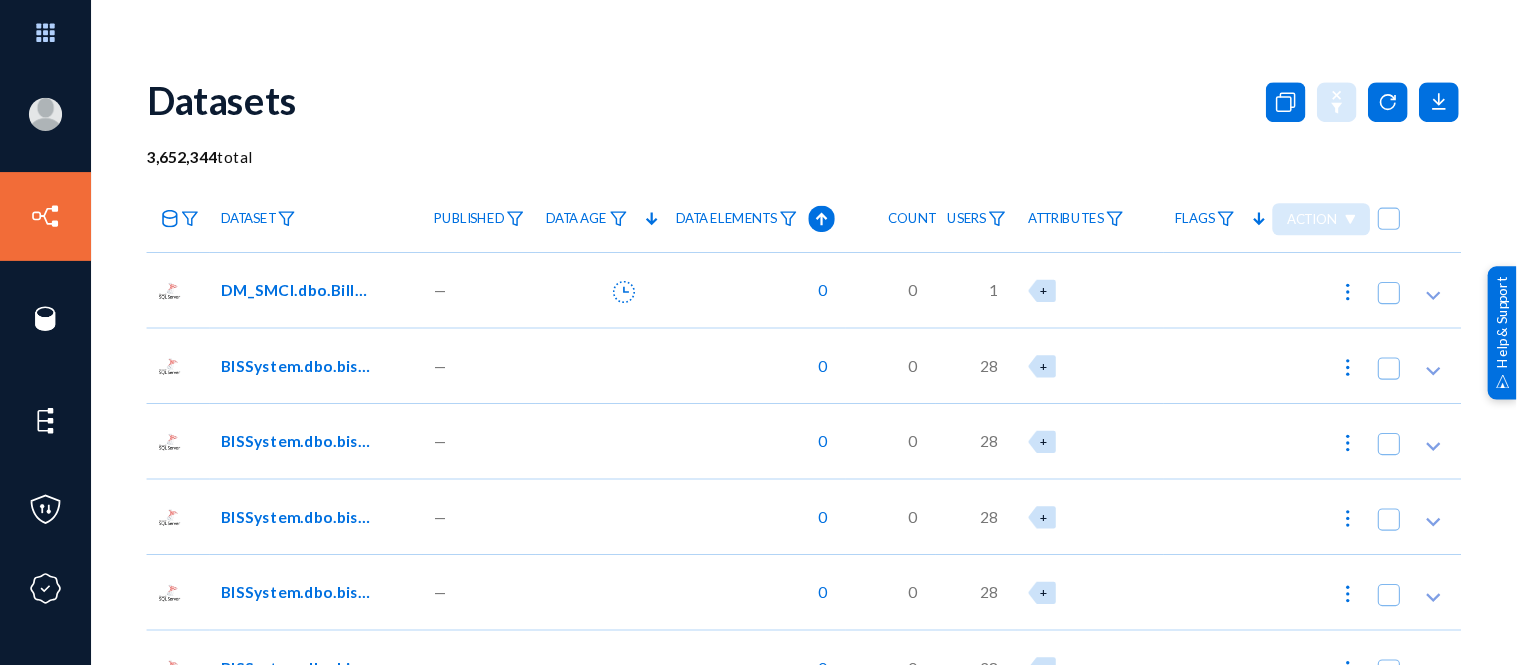 scroll, scrollTop: 0, scrollLeft: 0, axis: both 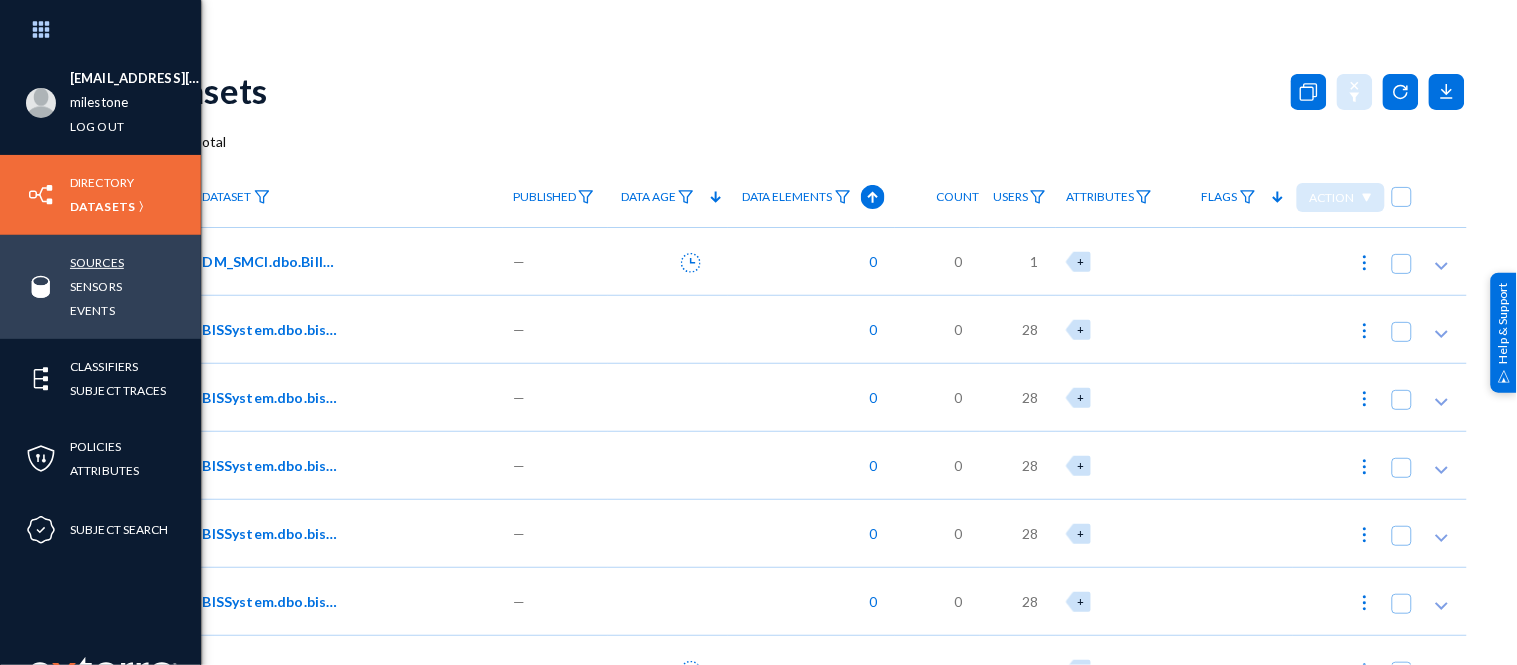 click on "Sources" at bounding box center [97, 262] 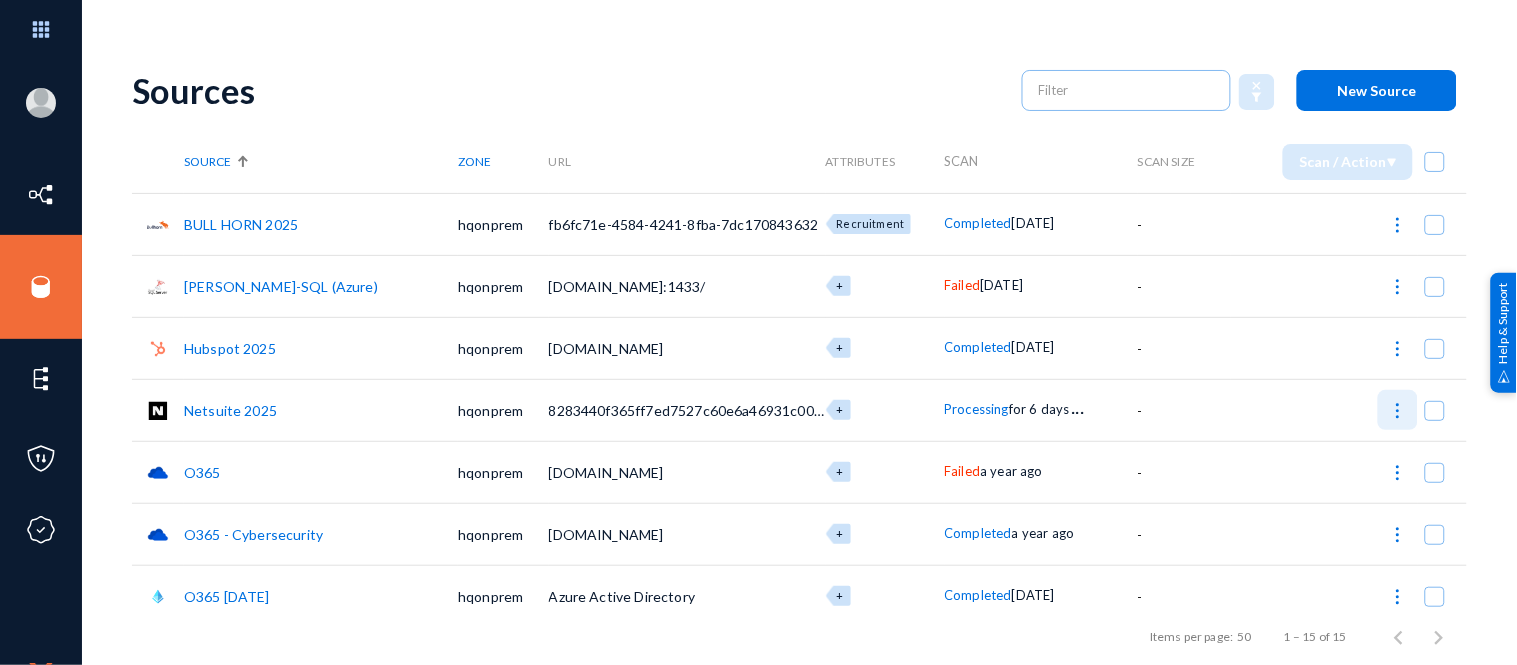 click 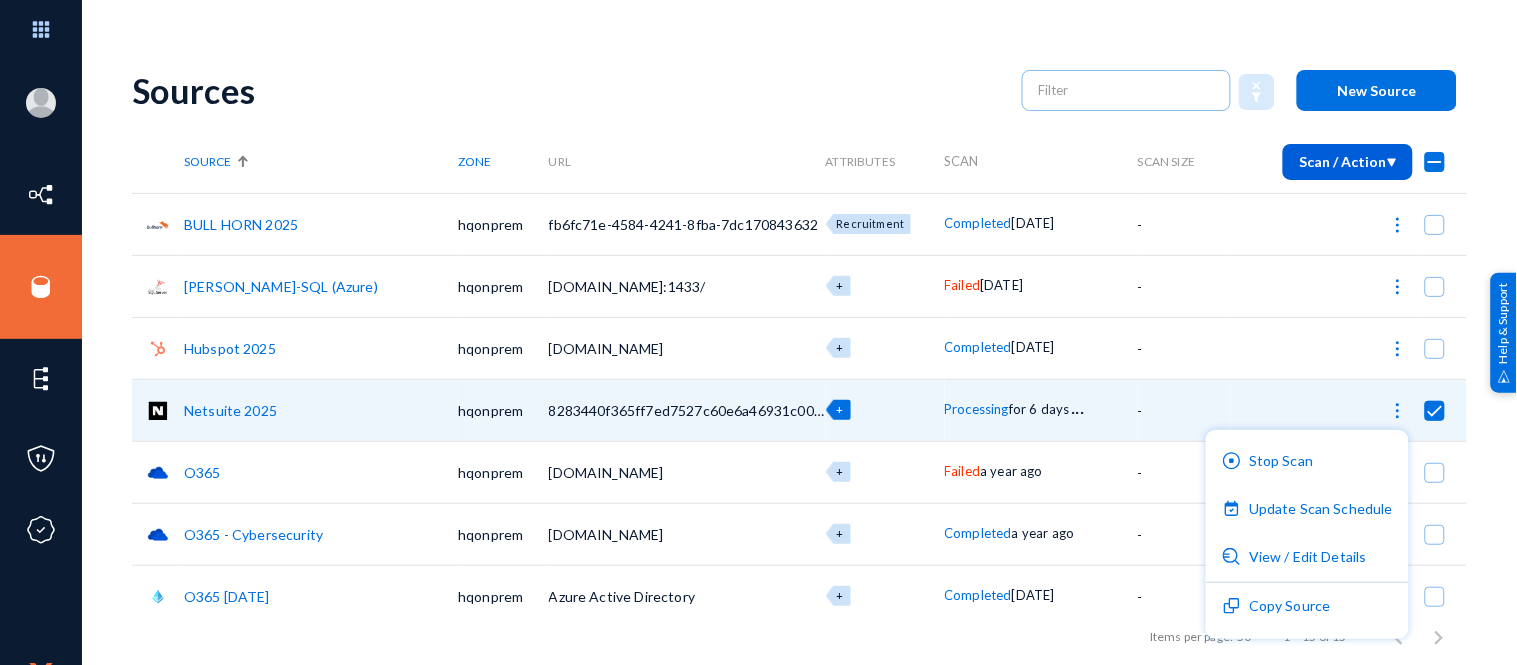 click at bounding box center [758, 332] 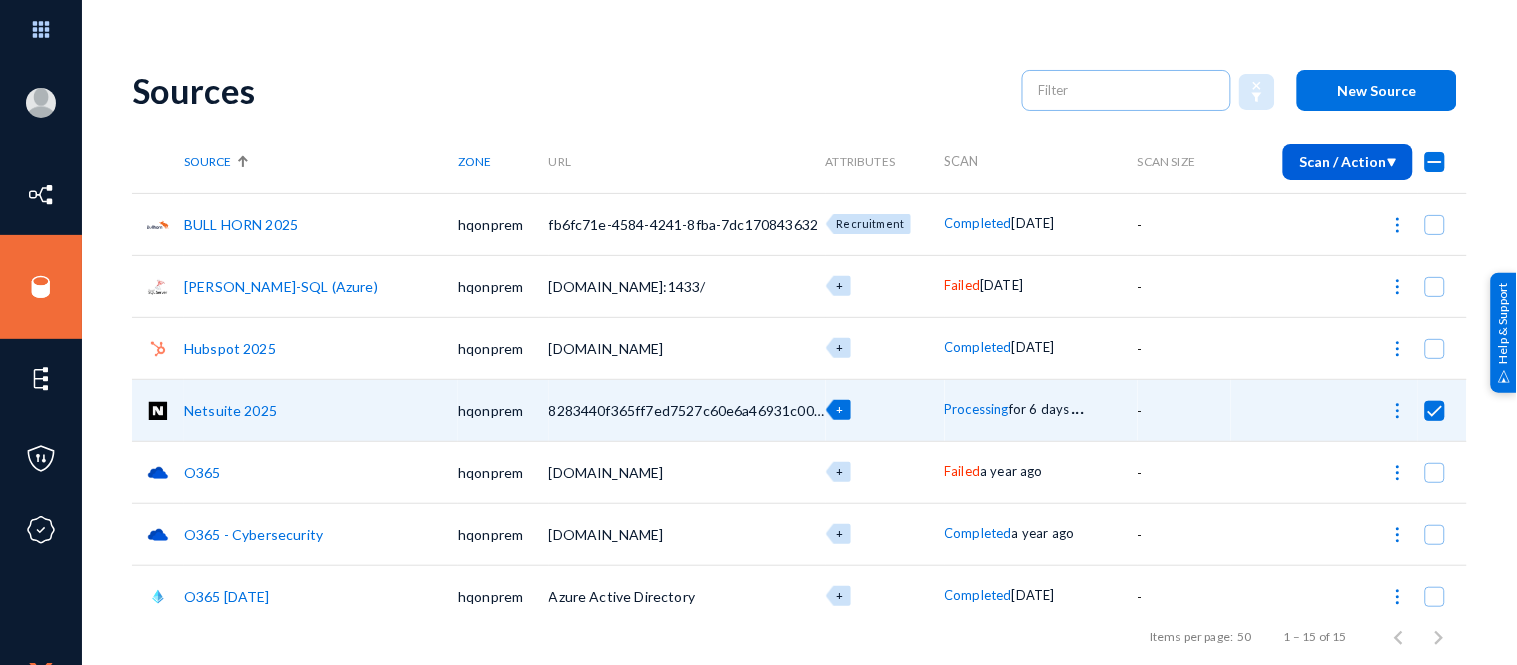 checkbox on "false" 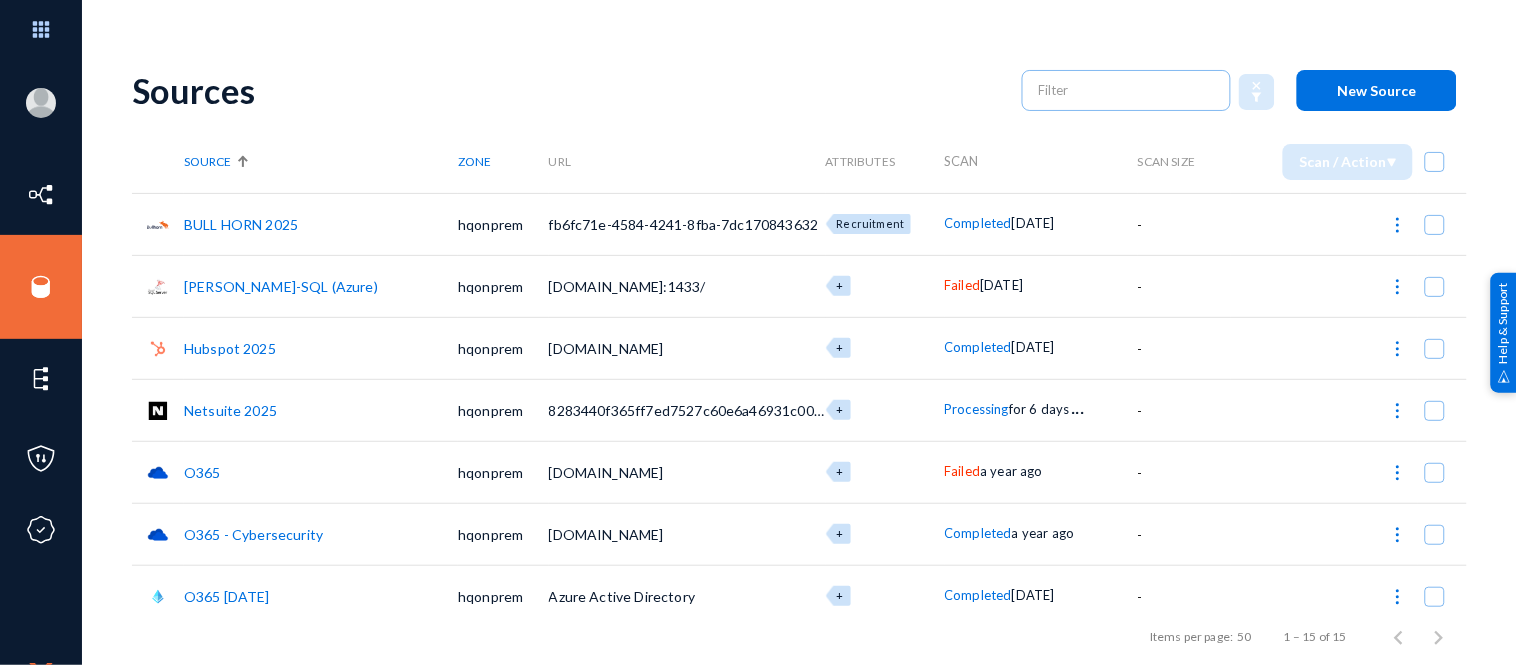 type 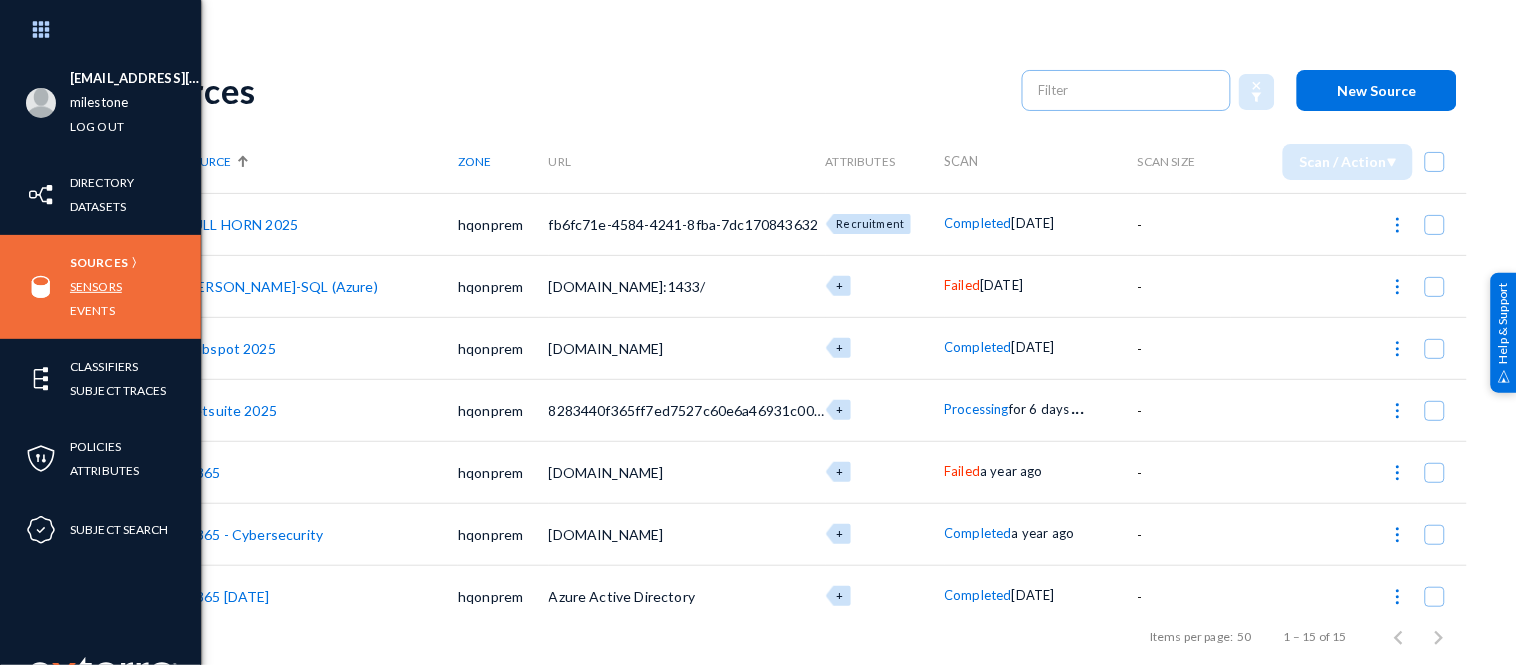 click on "Sensors" at bounding box center [96, 286] 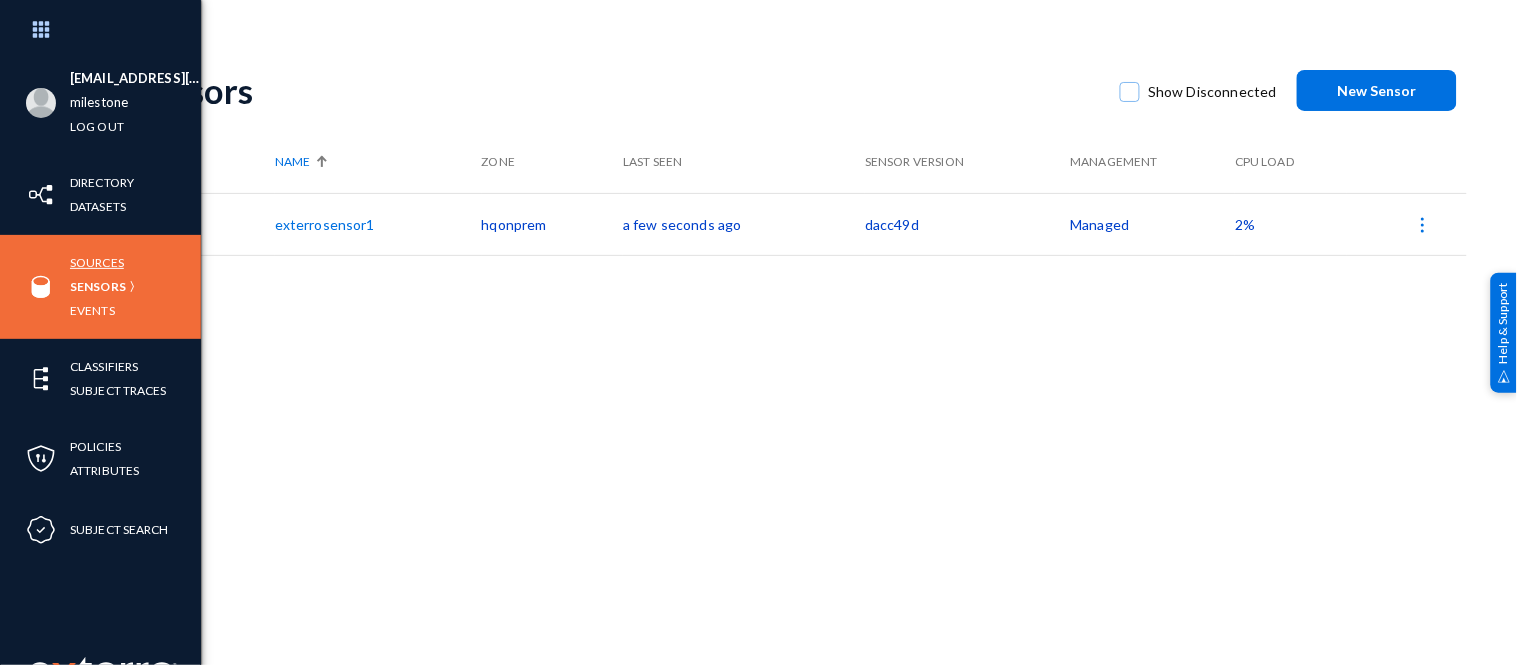 click on "Sources" at bounding box center (97, 262) 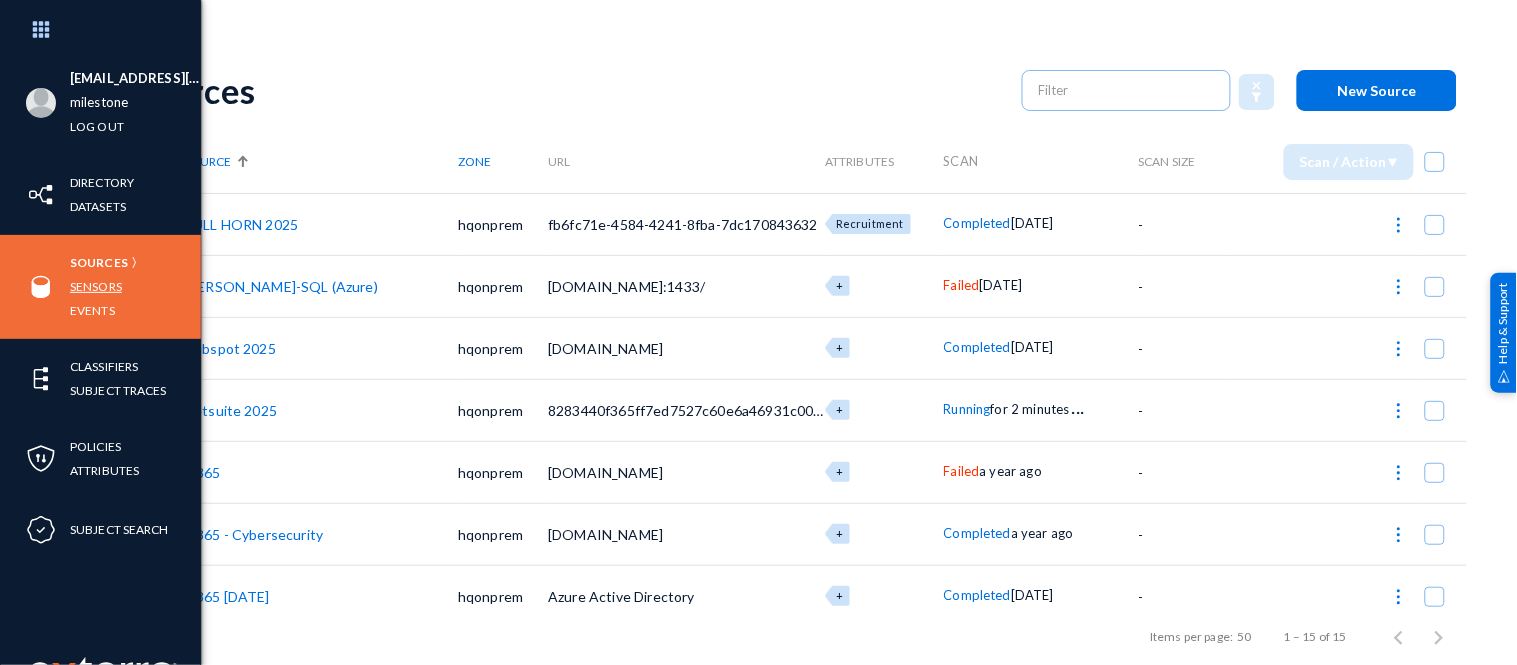 click on "Sensors" at bounding box center [96, 286] 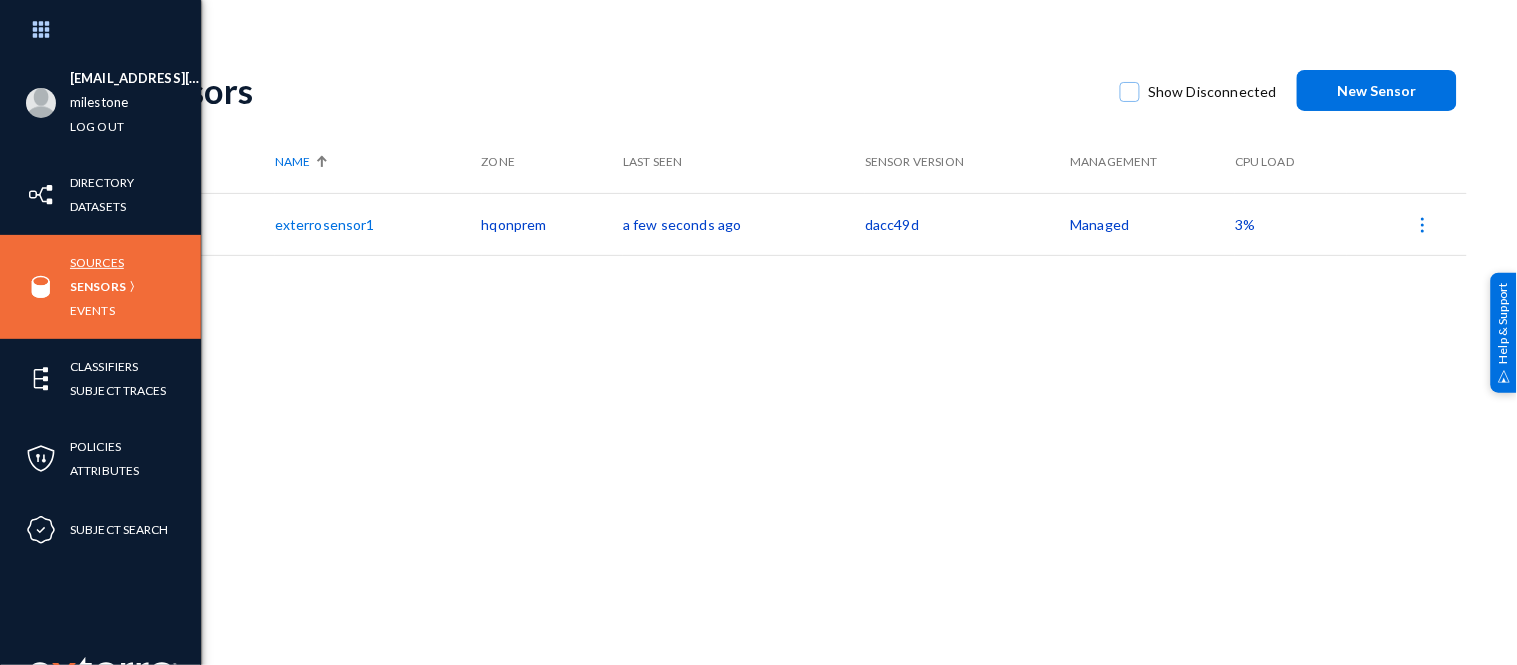 click on "Sources" at bounding box center [97, 262] 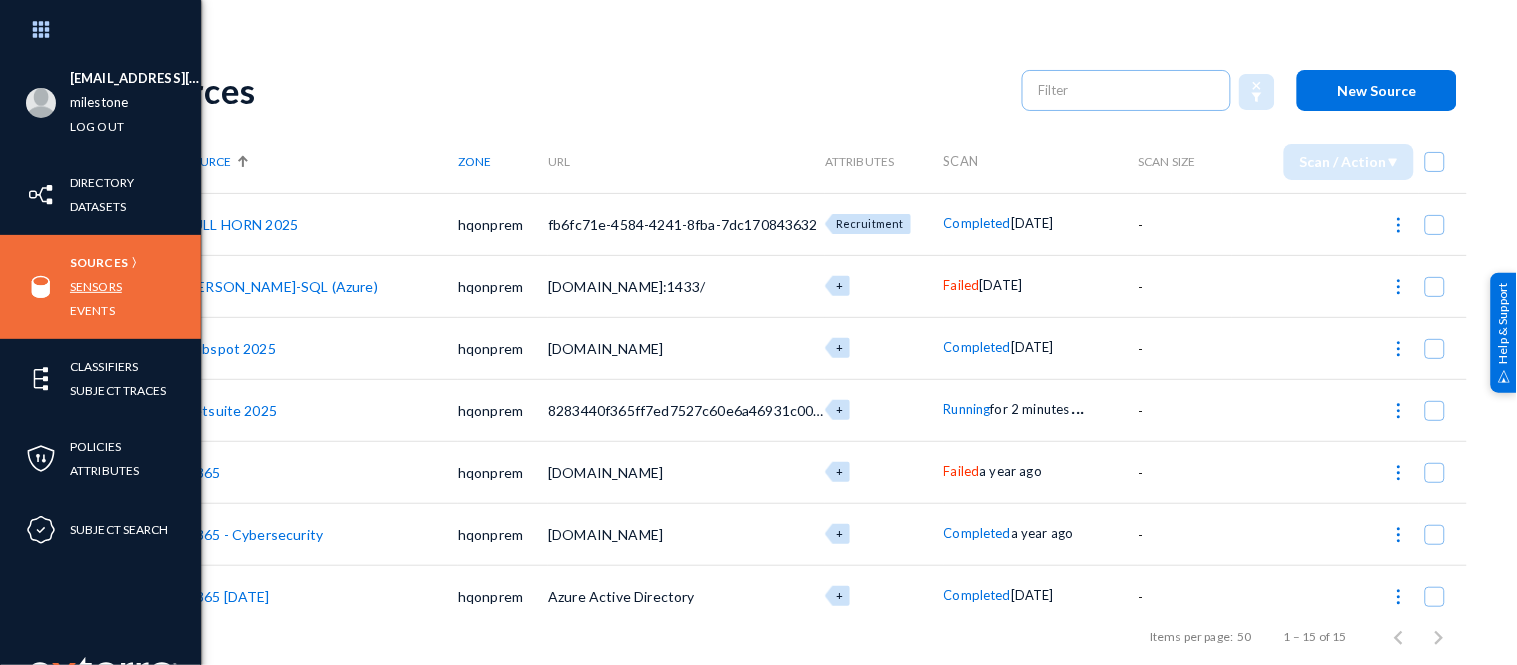 click on "Sensors" at bounding box center (96, 286) 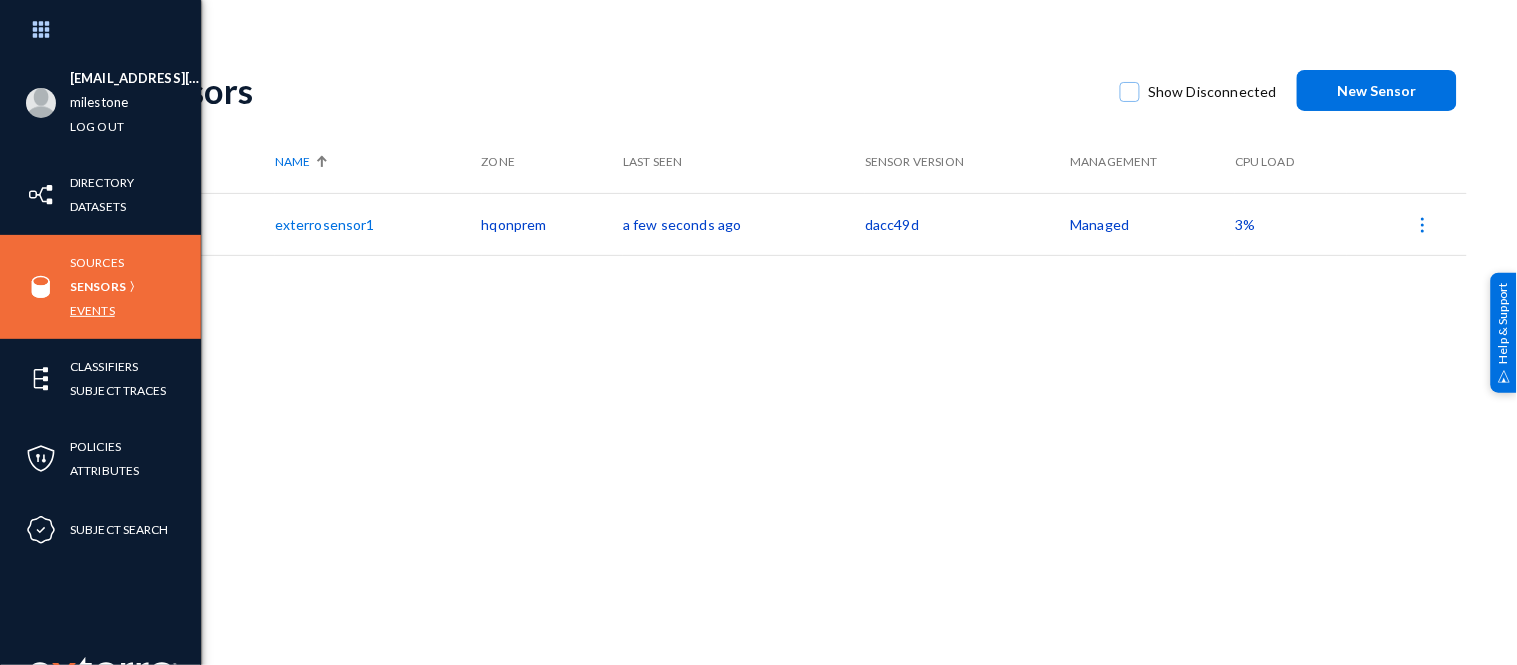 click on "Events" at bounding box center [92, 310] 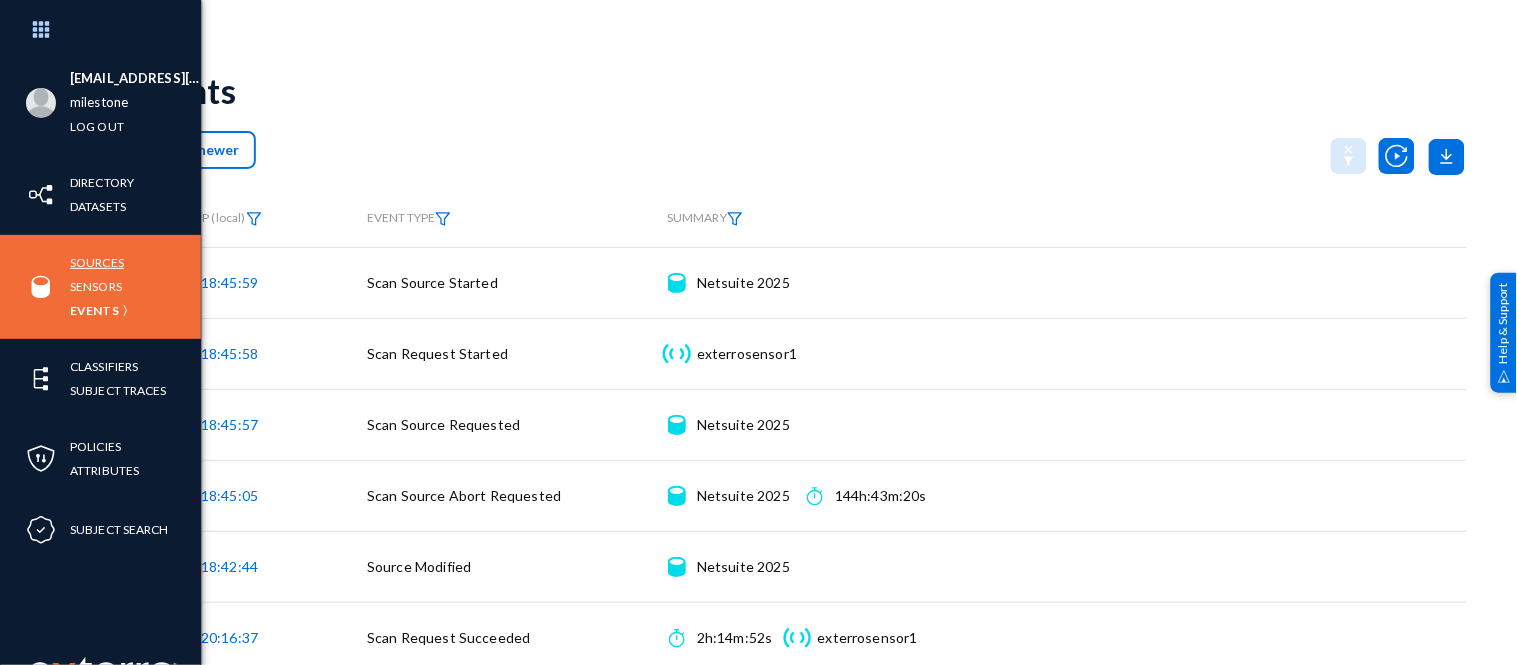 click on "Sources" at bounding box center (97, 262) 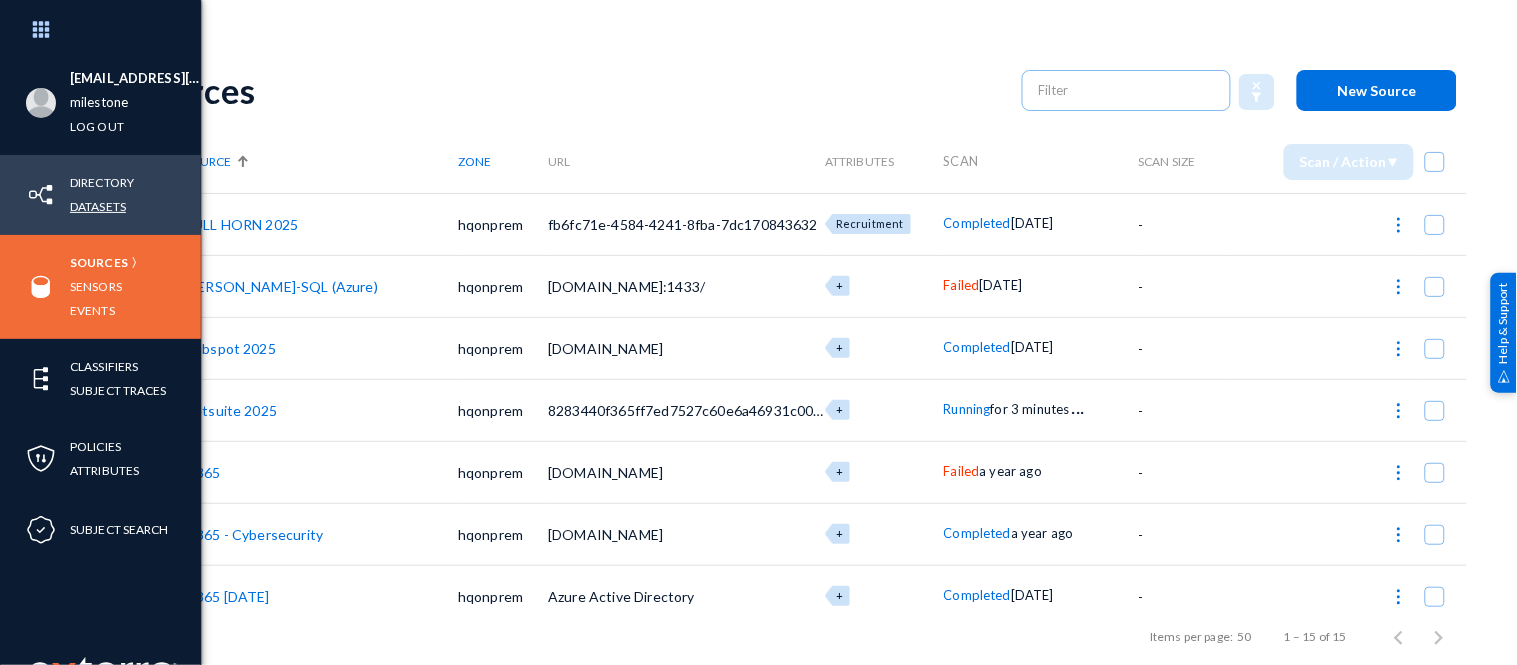 click on "Datasets" at bounding box center [98, 206] 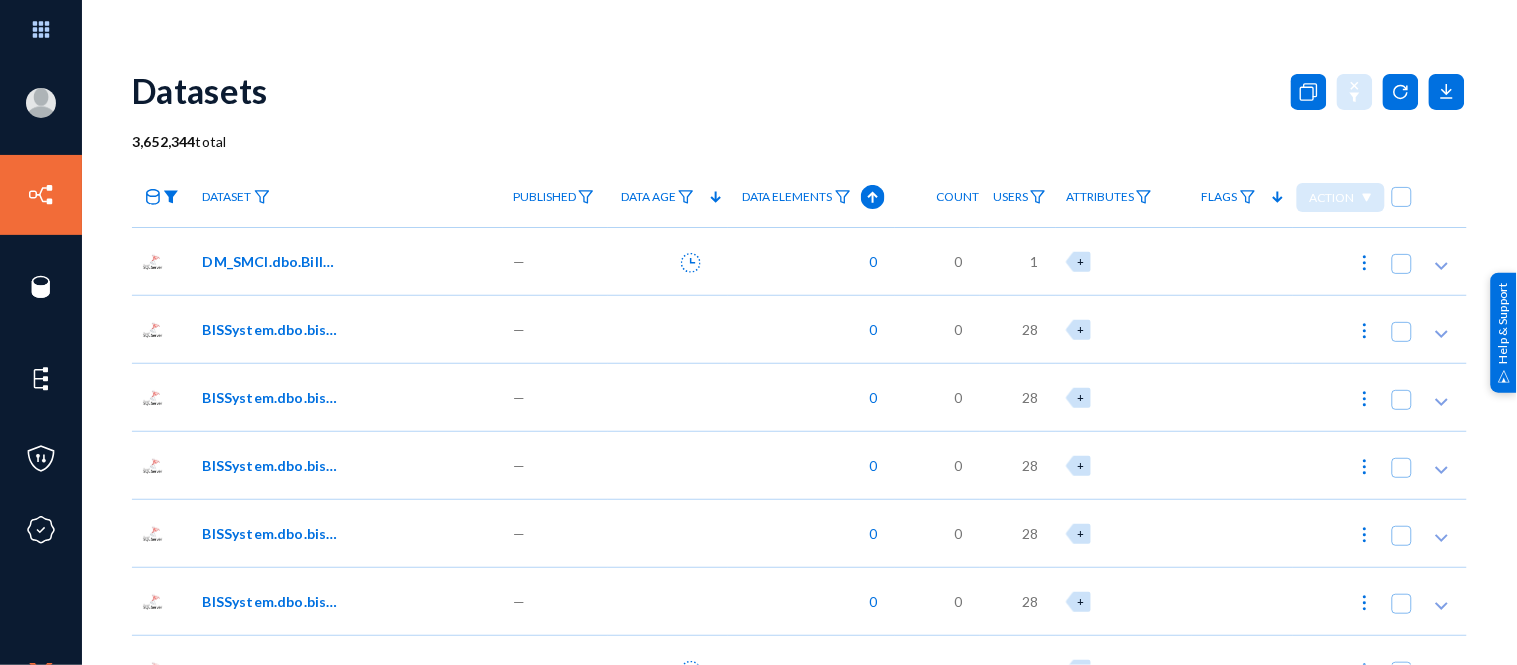 click 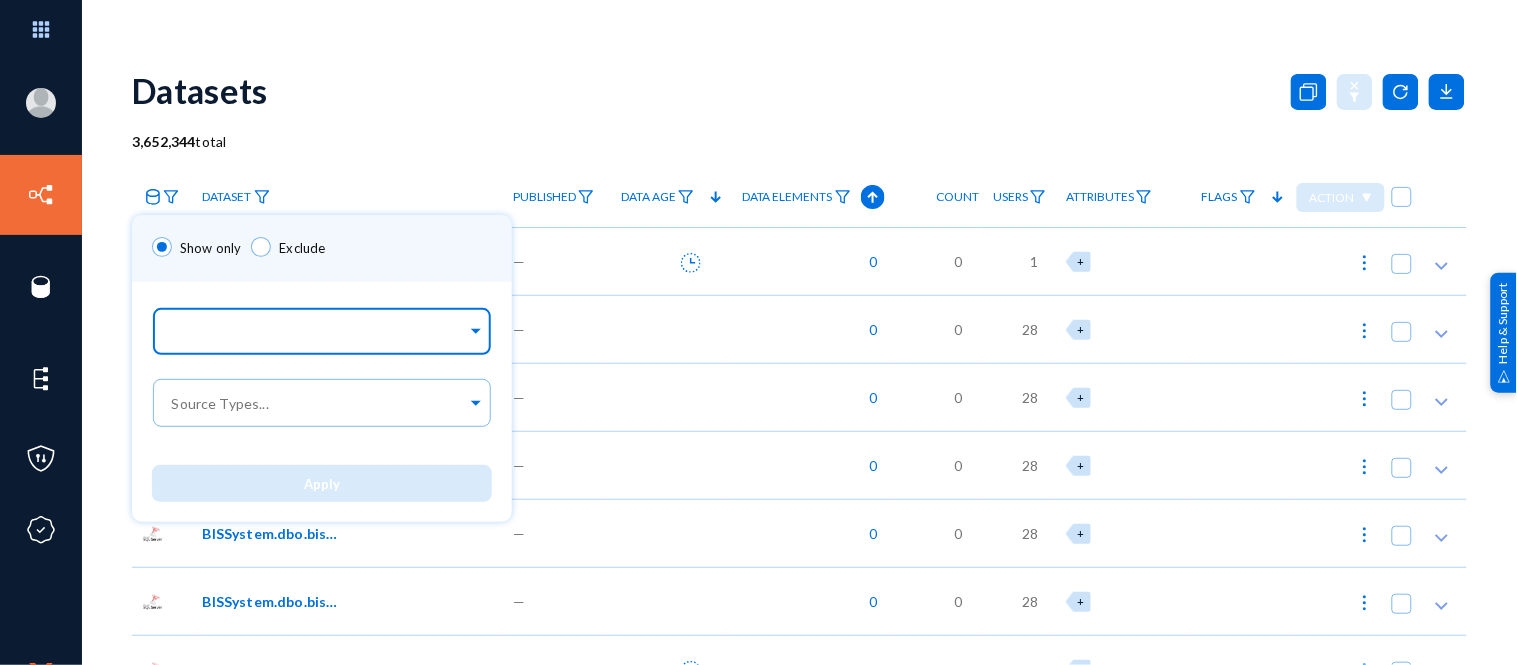 click at bounding box center [317, 334] 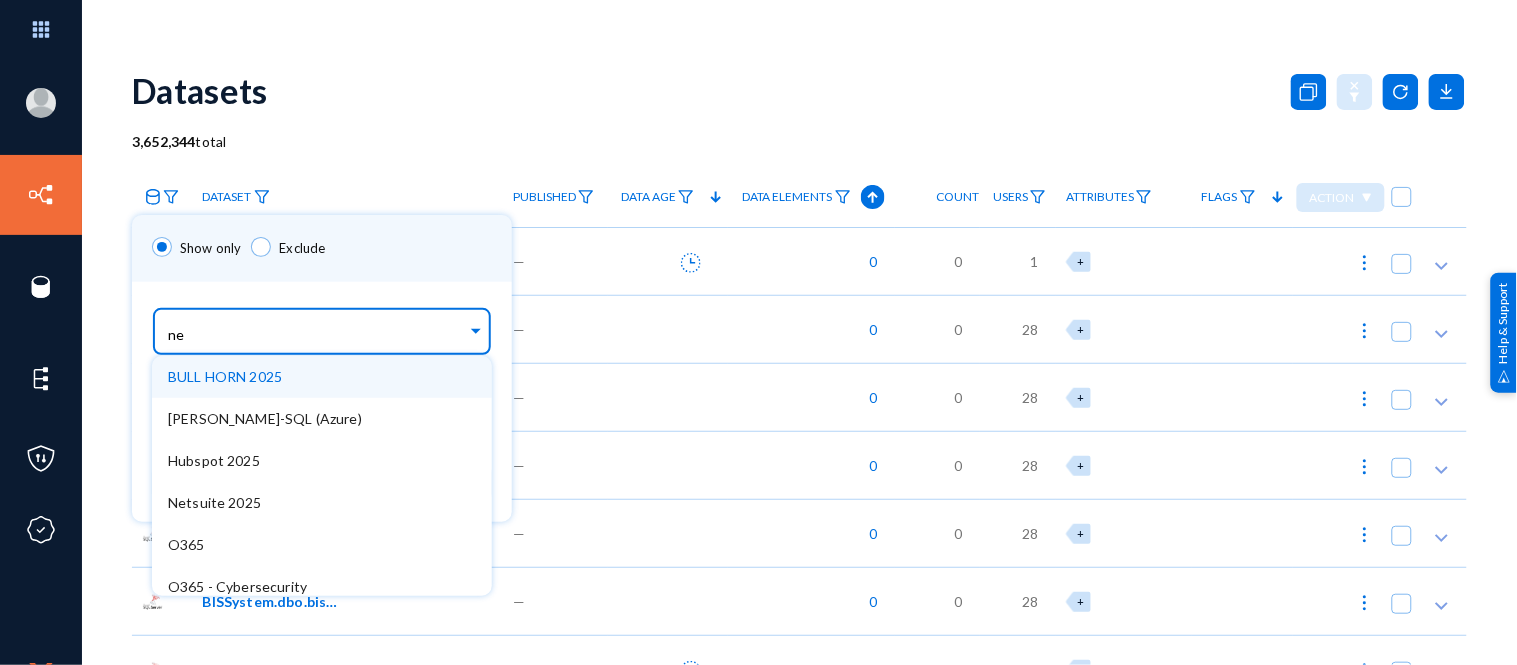 type on "net" 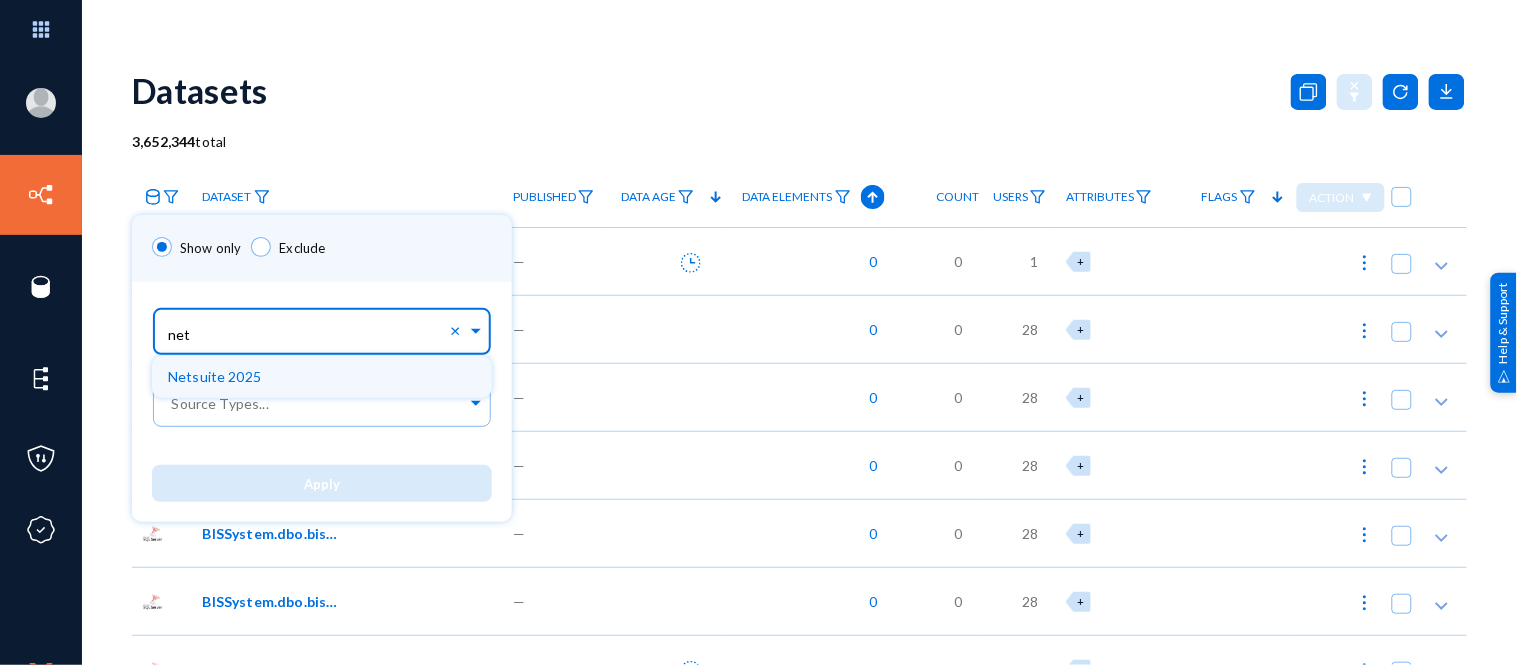 click on "Netsuite  2025" at bounding box center (214, 376) 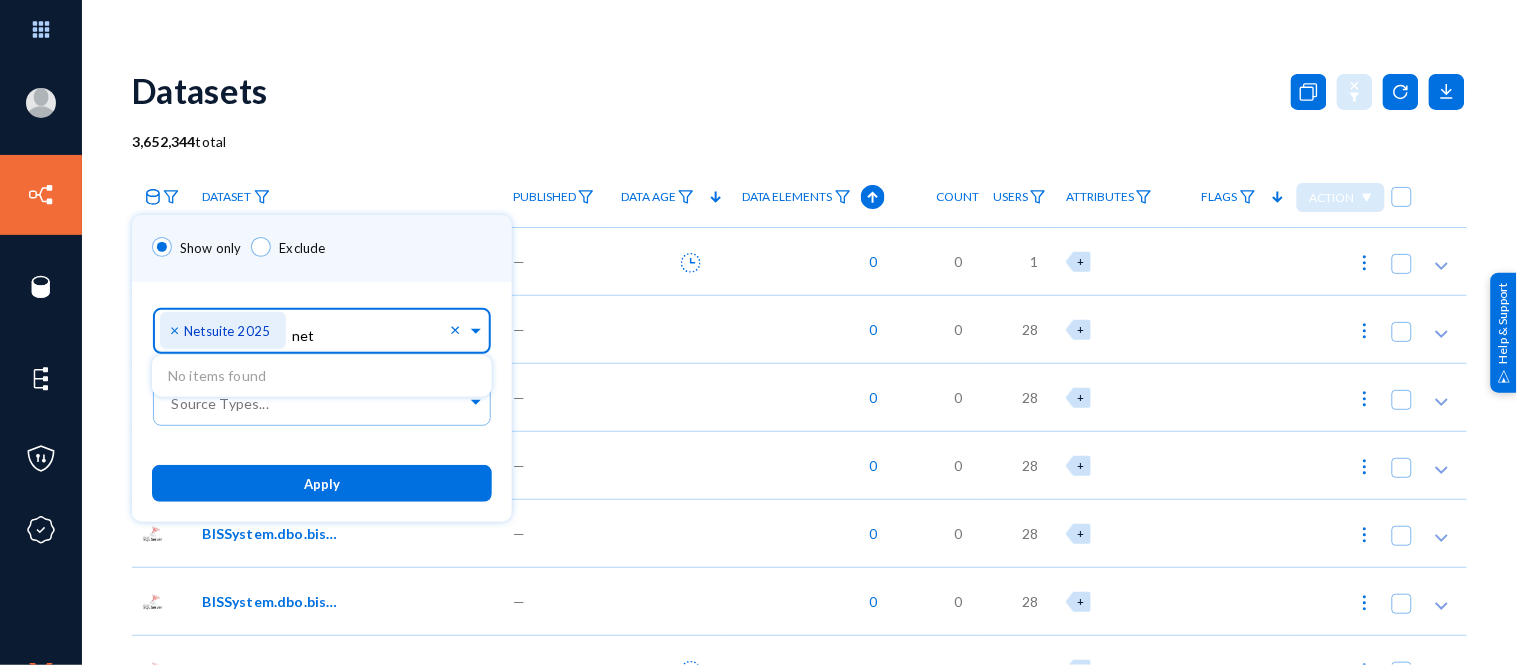 click on "Apply" at bounding box center (322, 484) 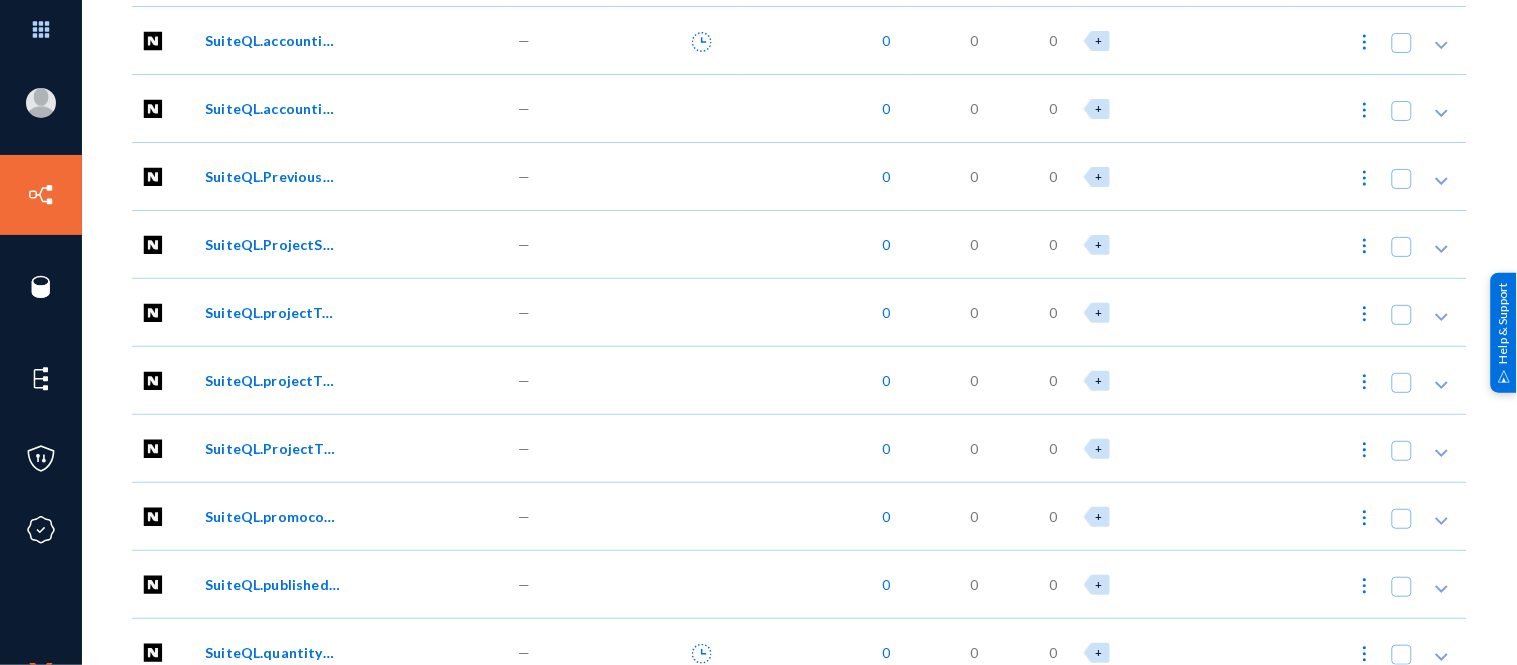 scroll, scrollTop: 310, scrollLeft: 0, axis: vertical 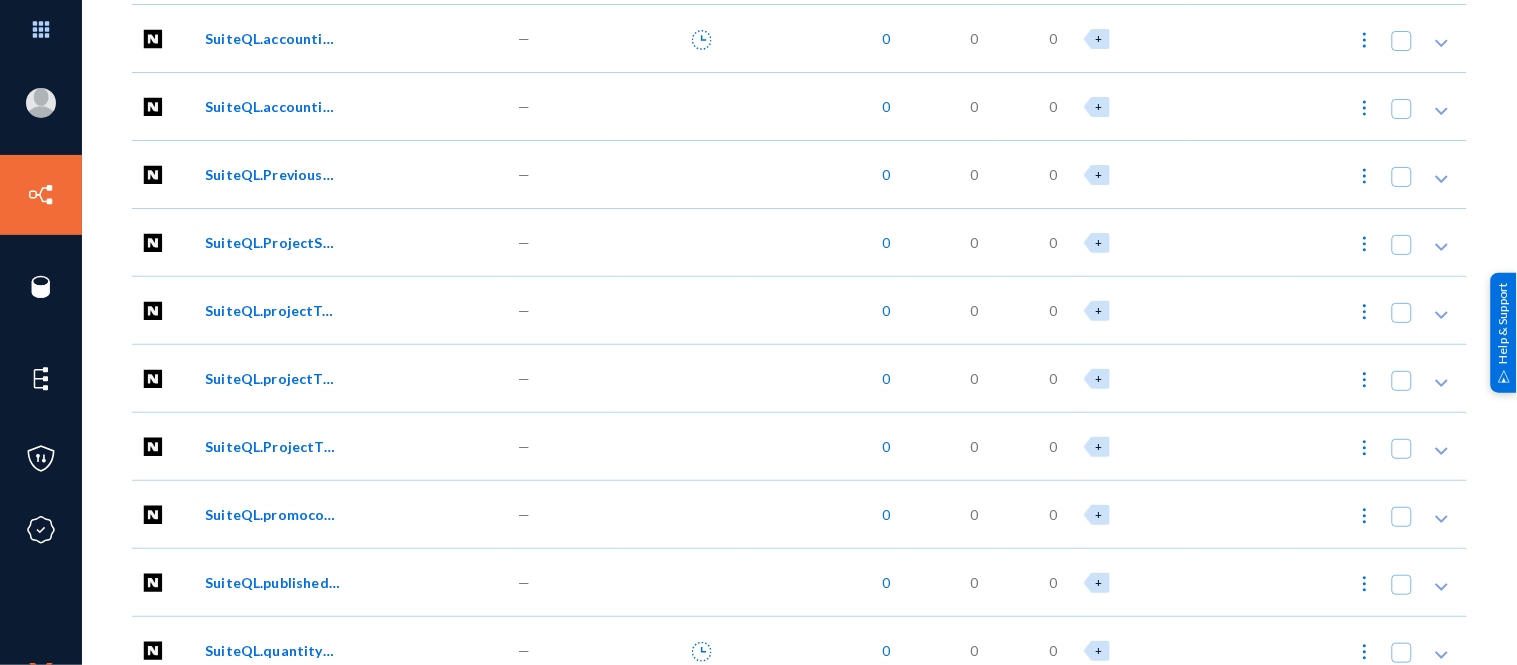 click on "SuiteQL.projectTemplateJobResource" 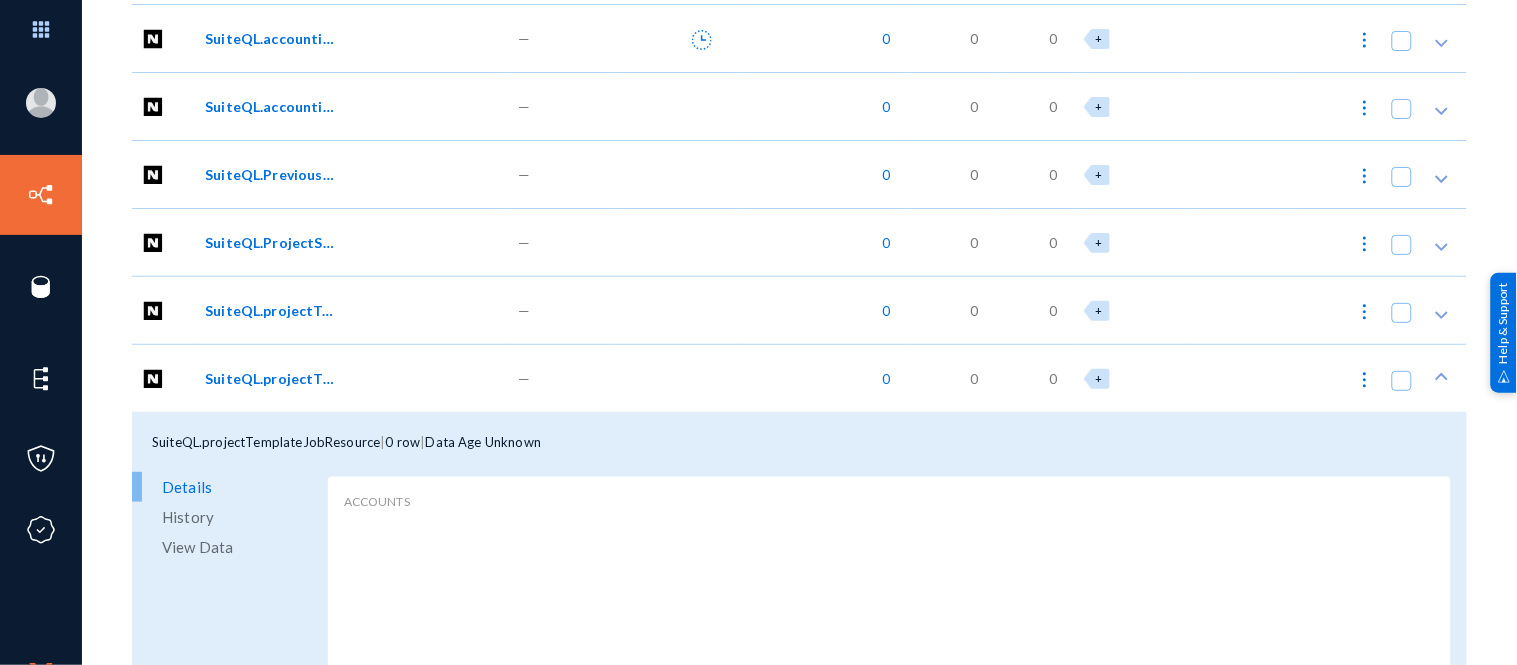 click on "View Data" 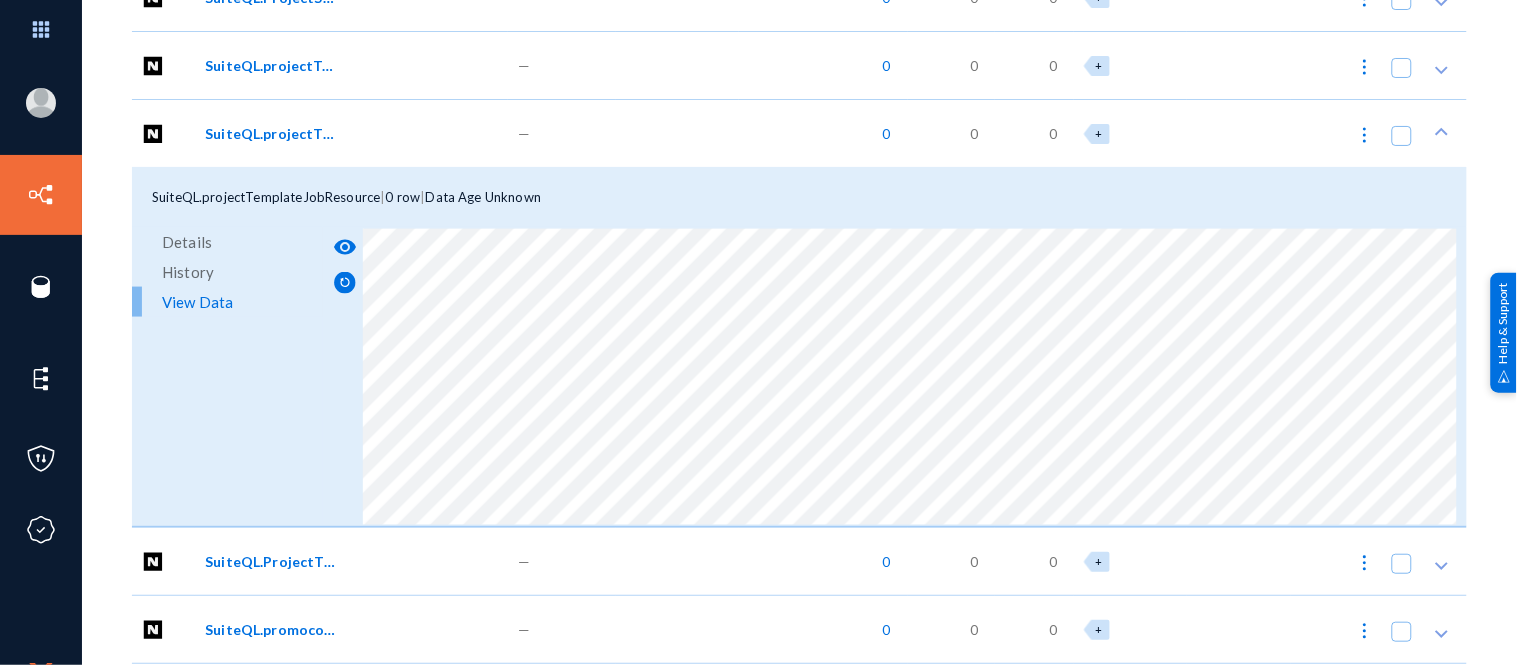 scroll, scrollTop: 556, scrollLeft: 0, axis: vertical 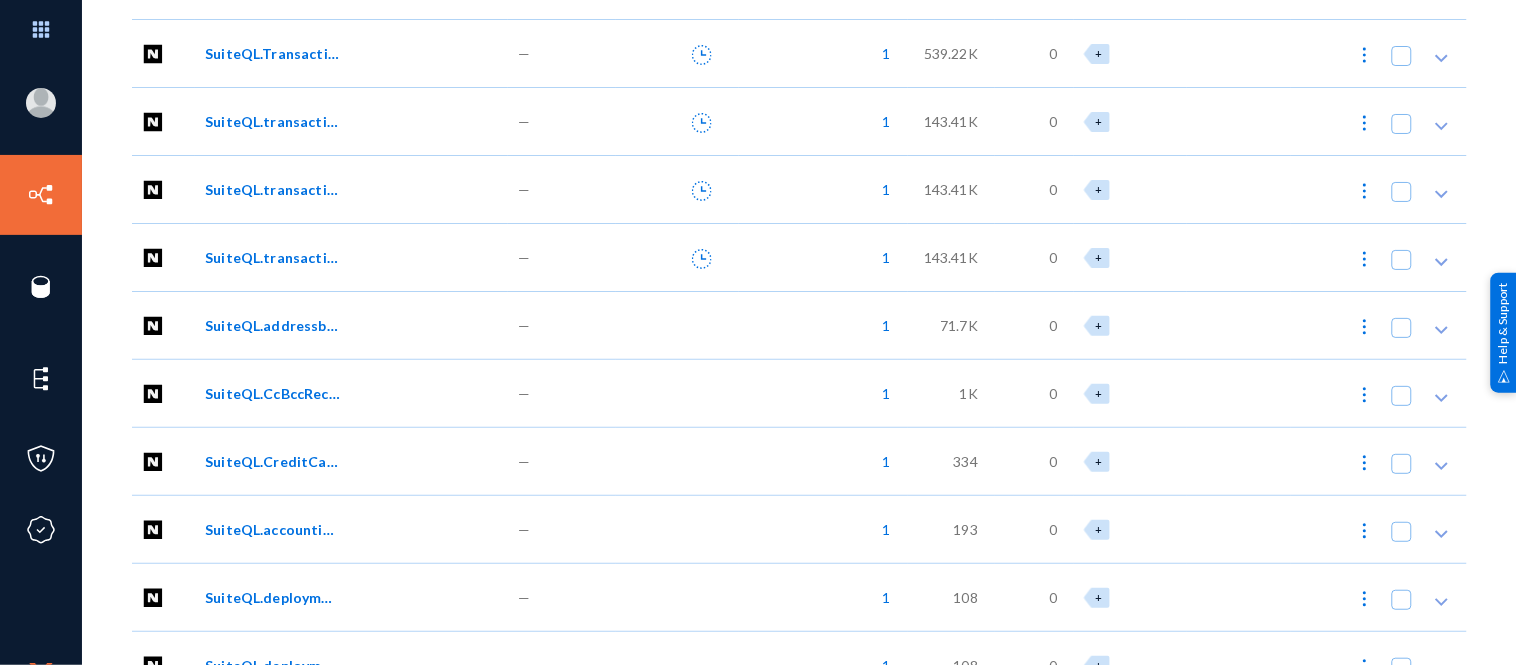 click on "SuiteQL.CcBccRecipient" 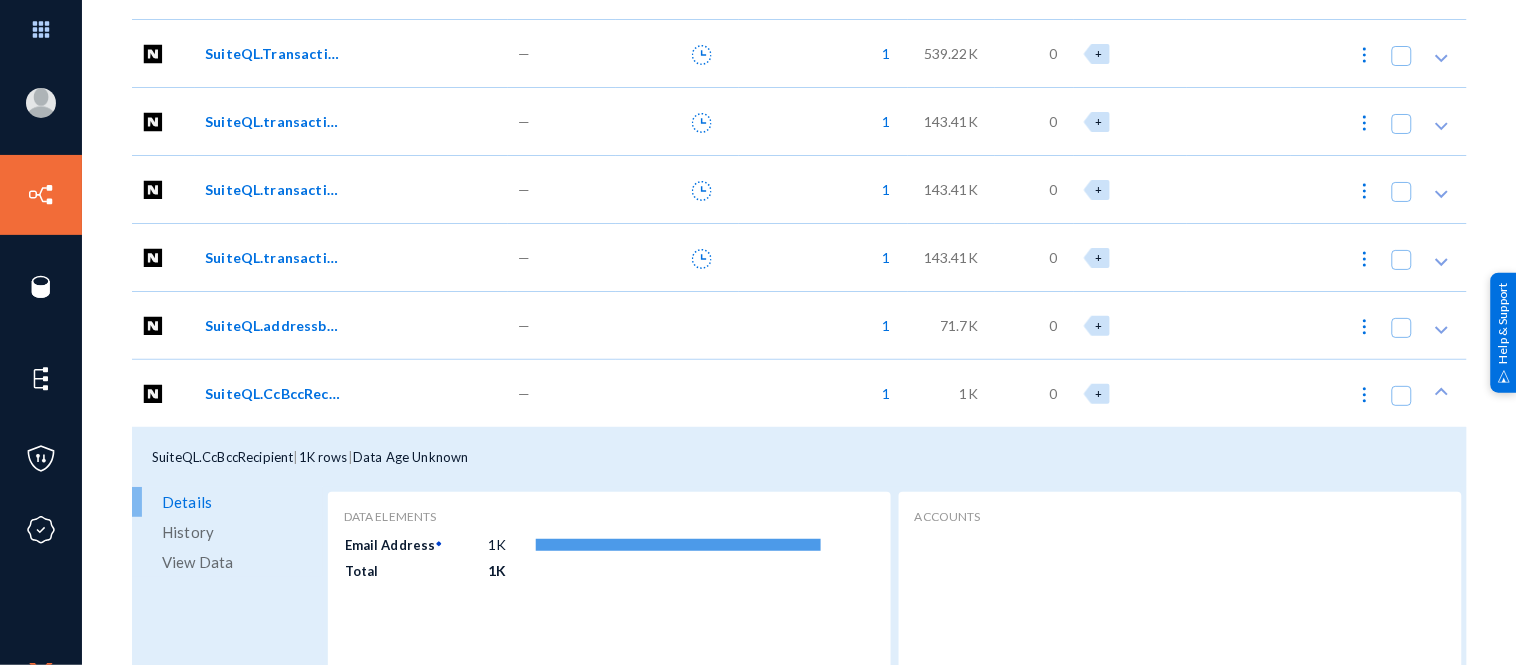 click on "View Data" 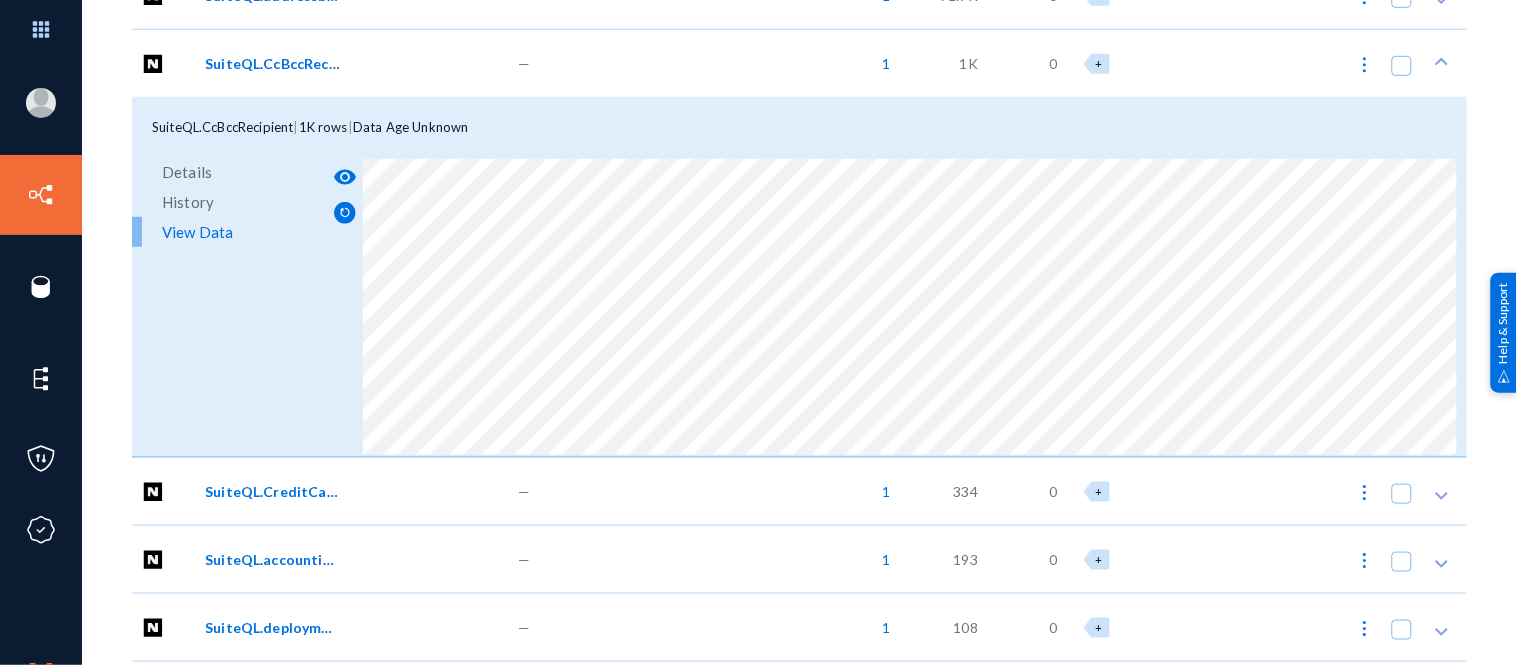 scroll, scrollTop: 15878, scrollLeft: 0, axis: vertical 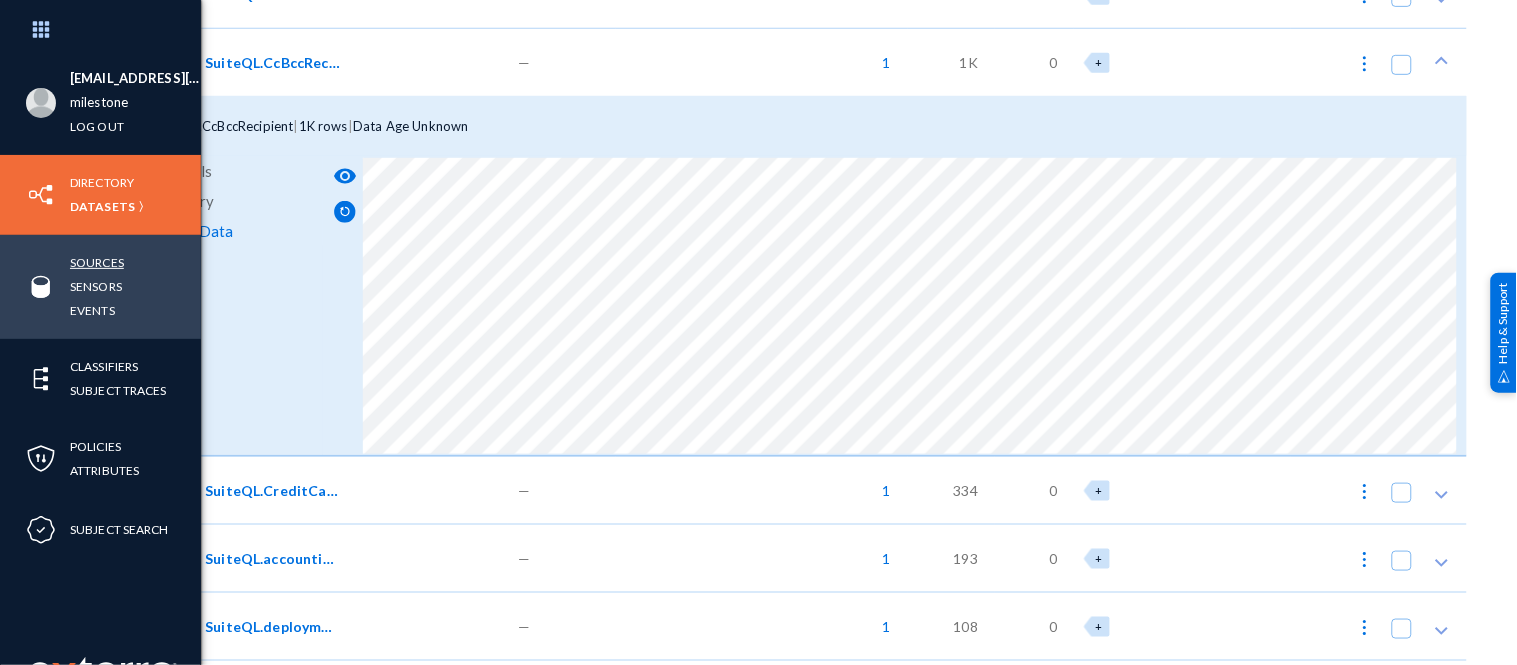 click on "Sources" at bounding box center [97, 262] 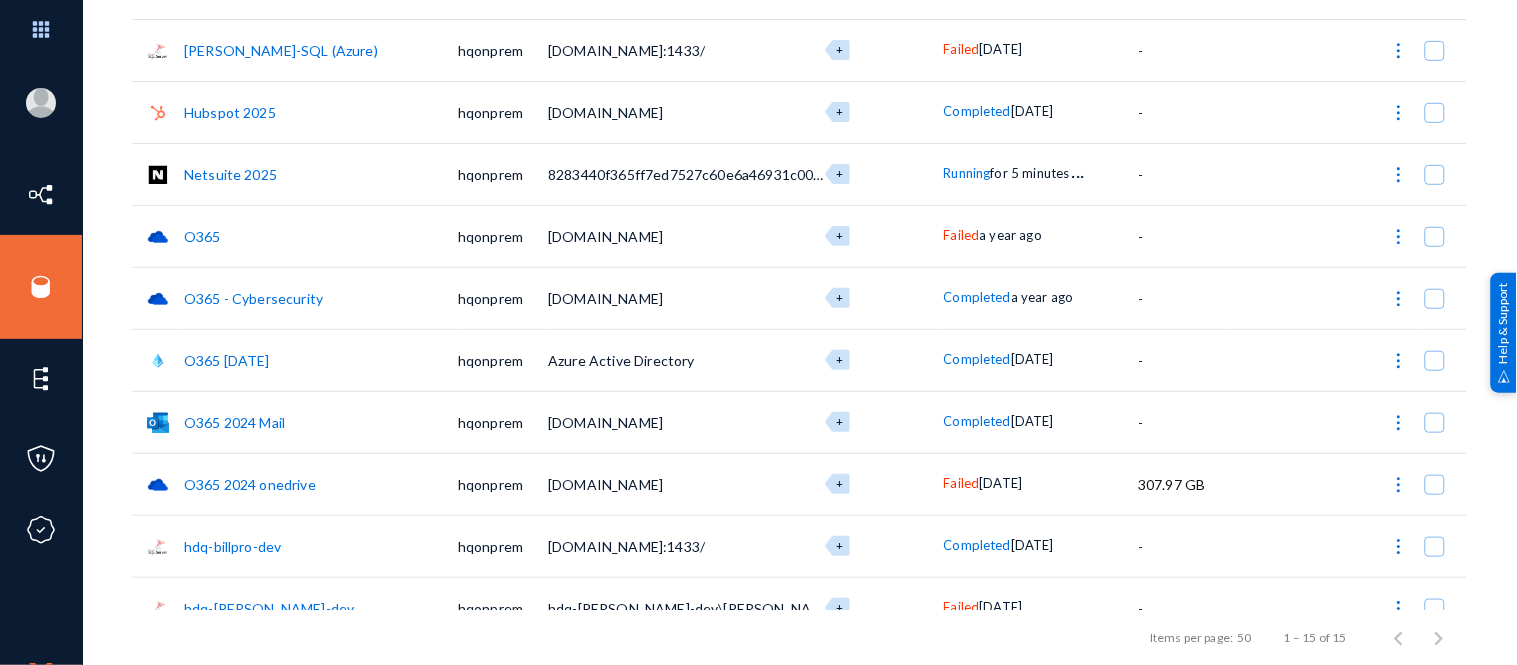 scroll, scrollTop: 173, scrollLeft: 0, axis: vertical 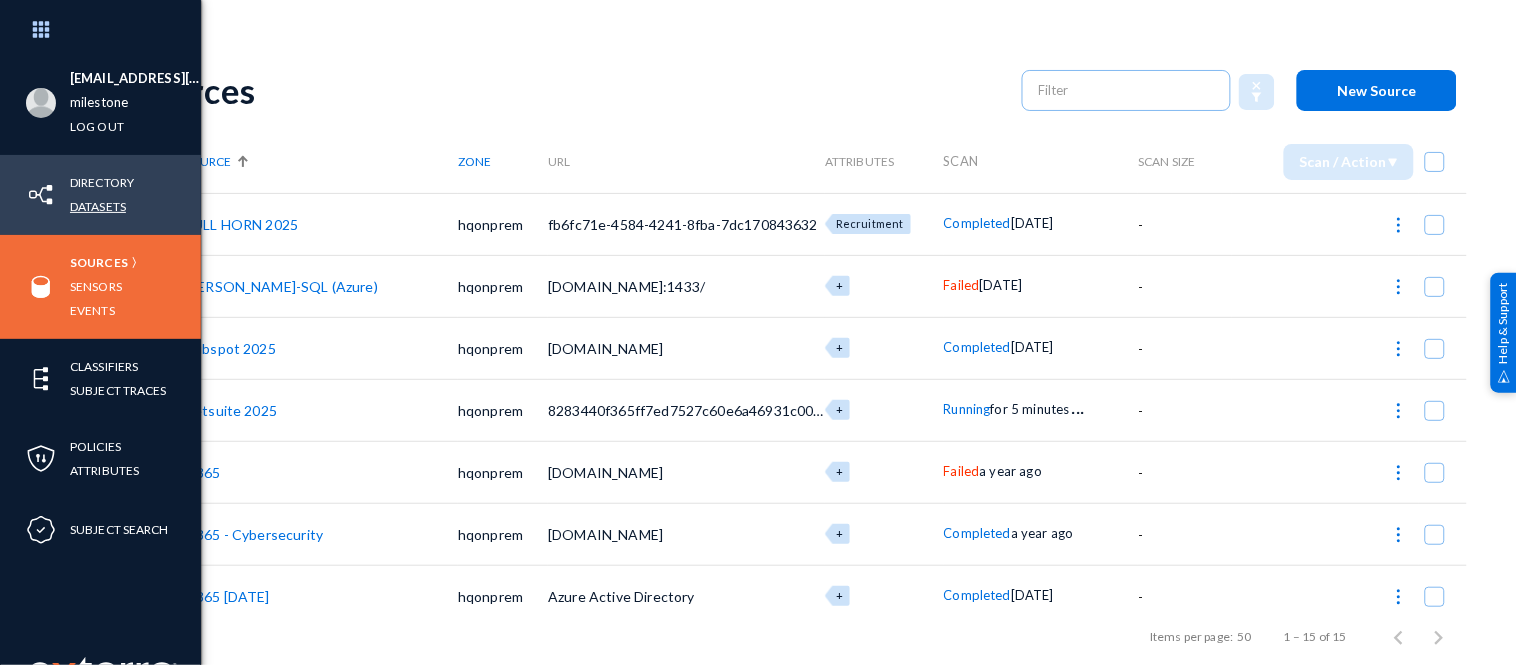 click on "Datasets" at bounding box center [98, 206] 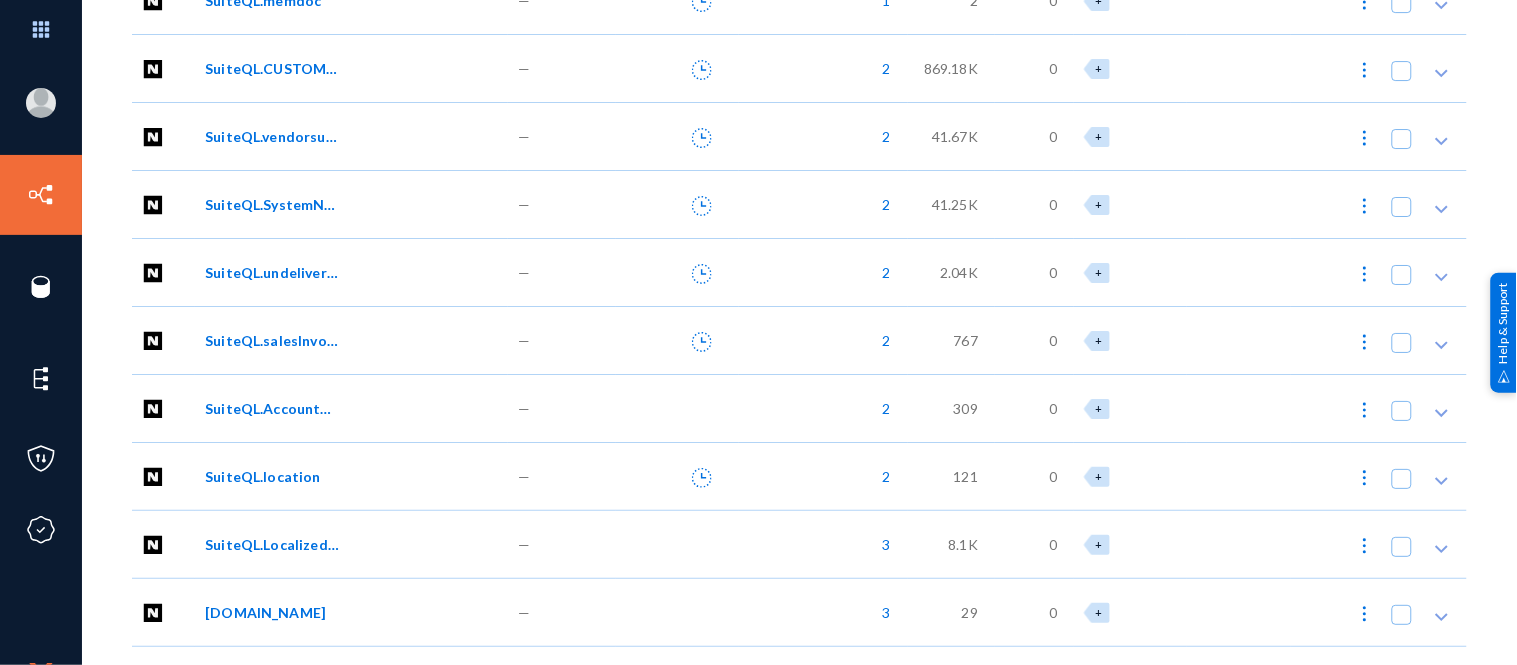 scroll, scrollTop: 17407, scrollLeft: 0, axis: vertical 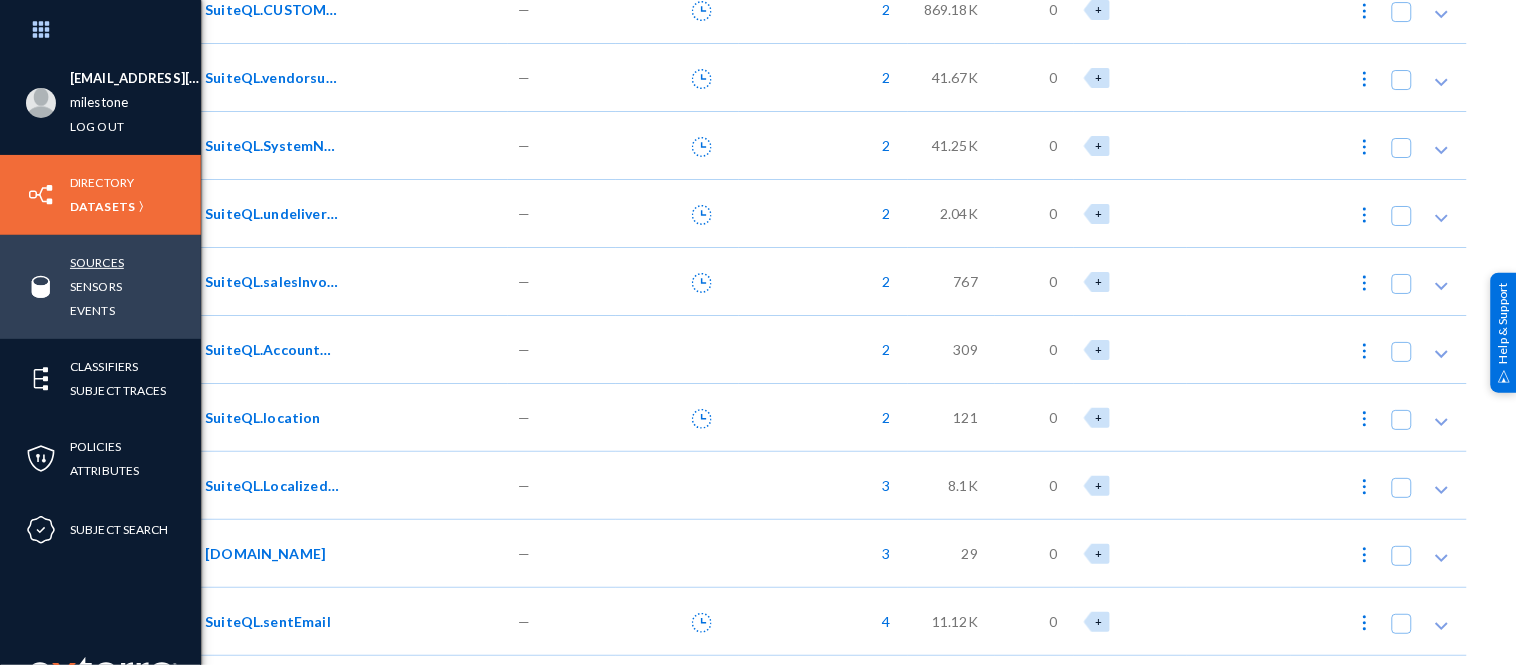 click on "Sources" at bounding box center [97, 262] 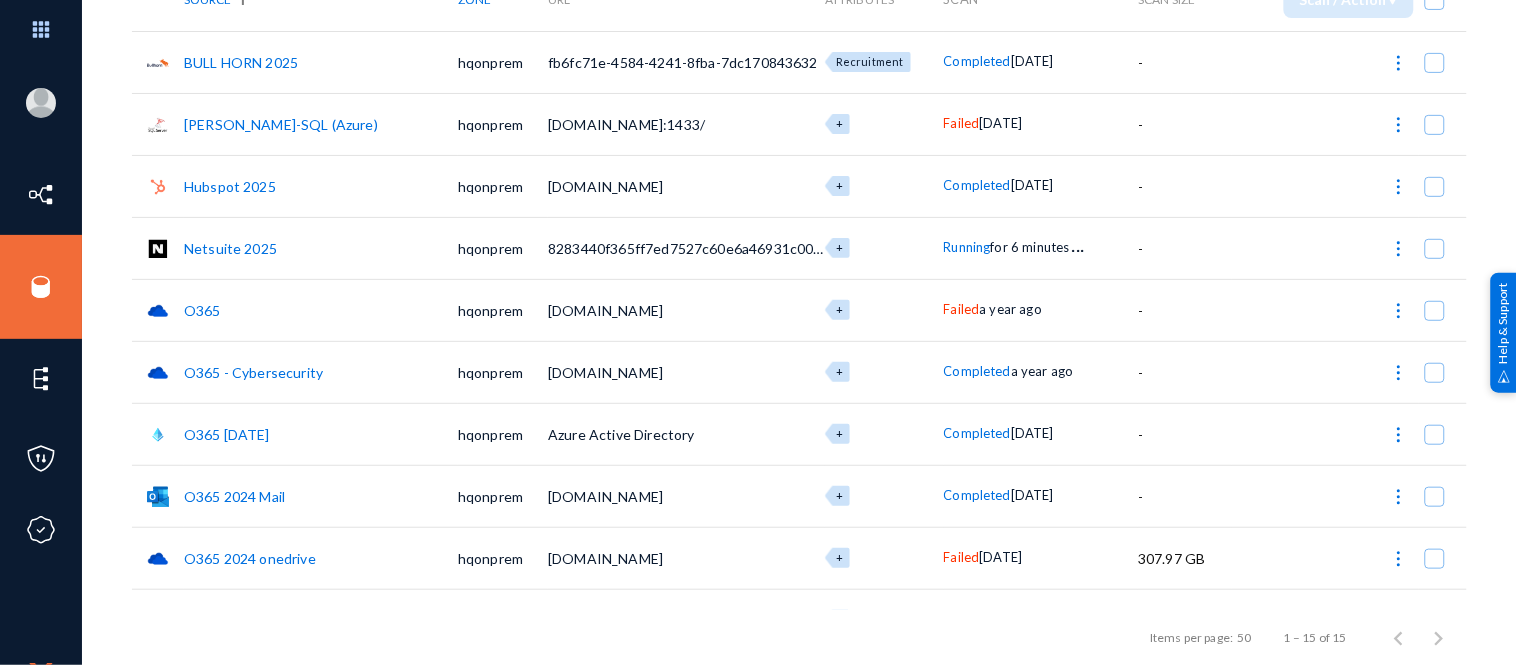 scroll, scrollTop: 193, scrollLeft: 0, axis: vertical 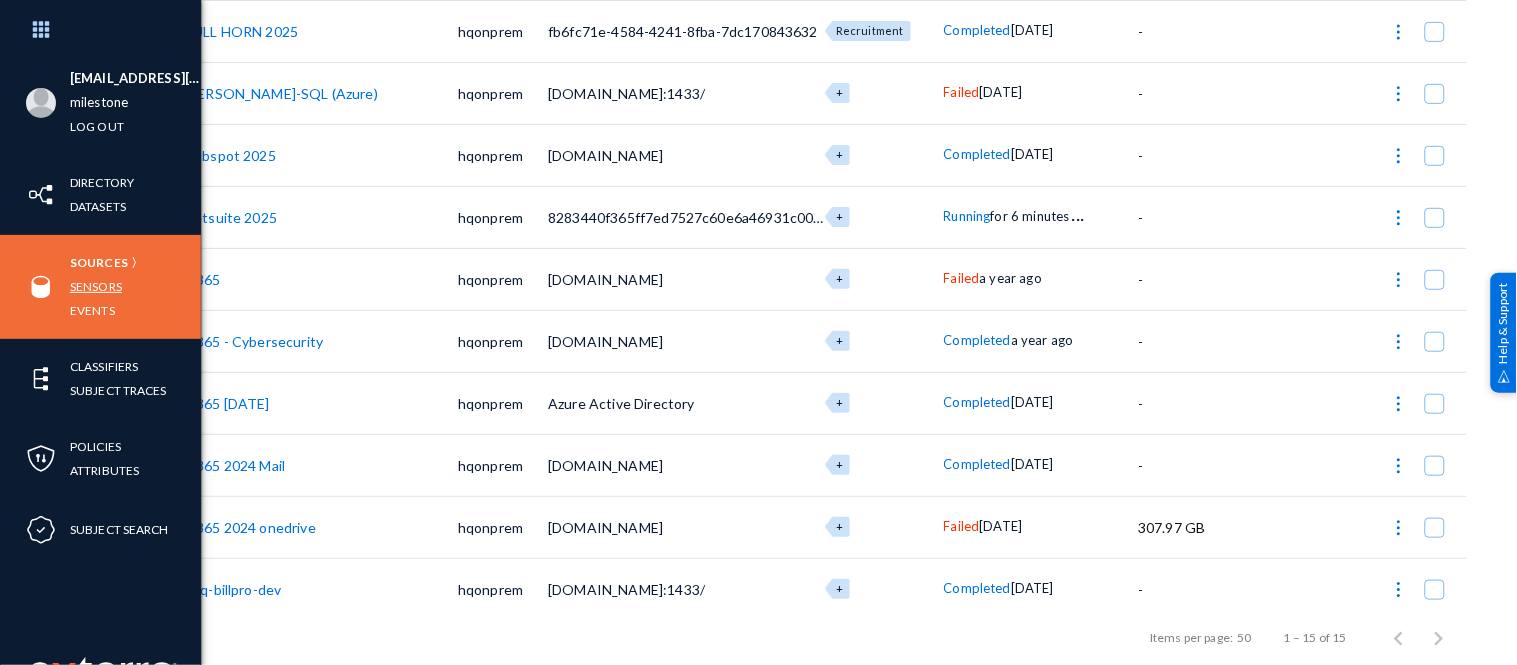 click on "Sensors" at bounding box center [96, 286] 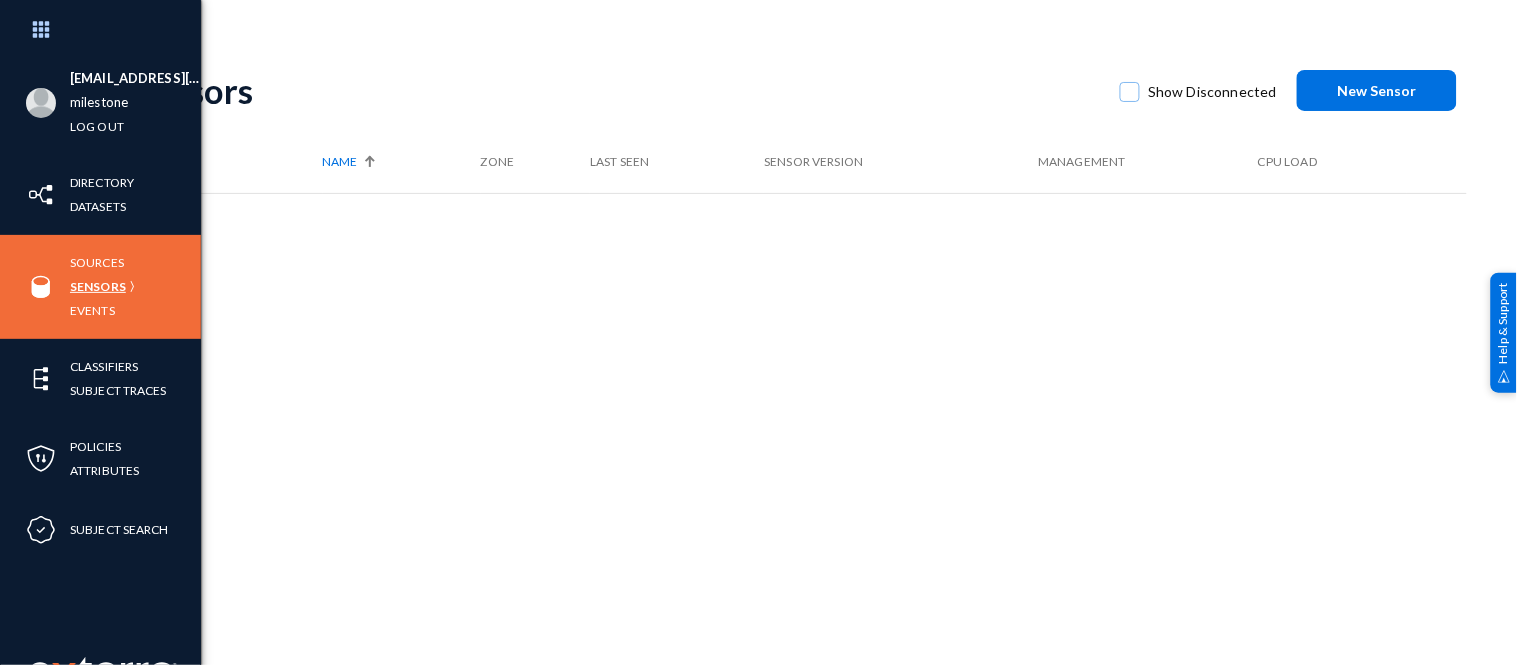 scroll, scrollTop: 0, scrollLeft: 0, axis: both 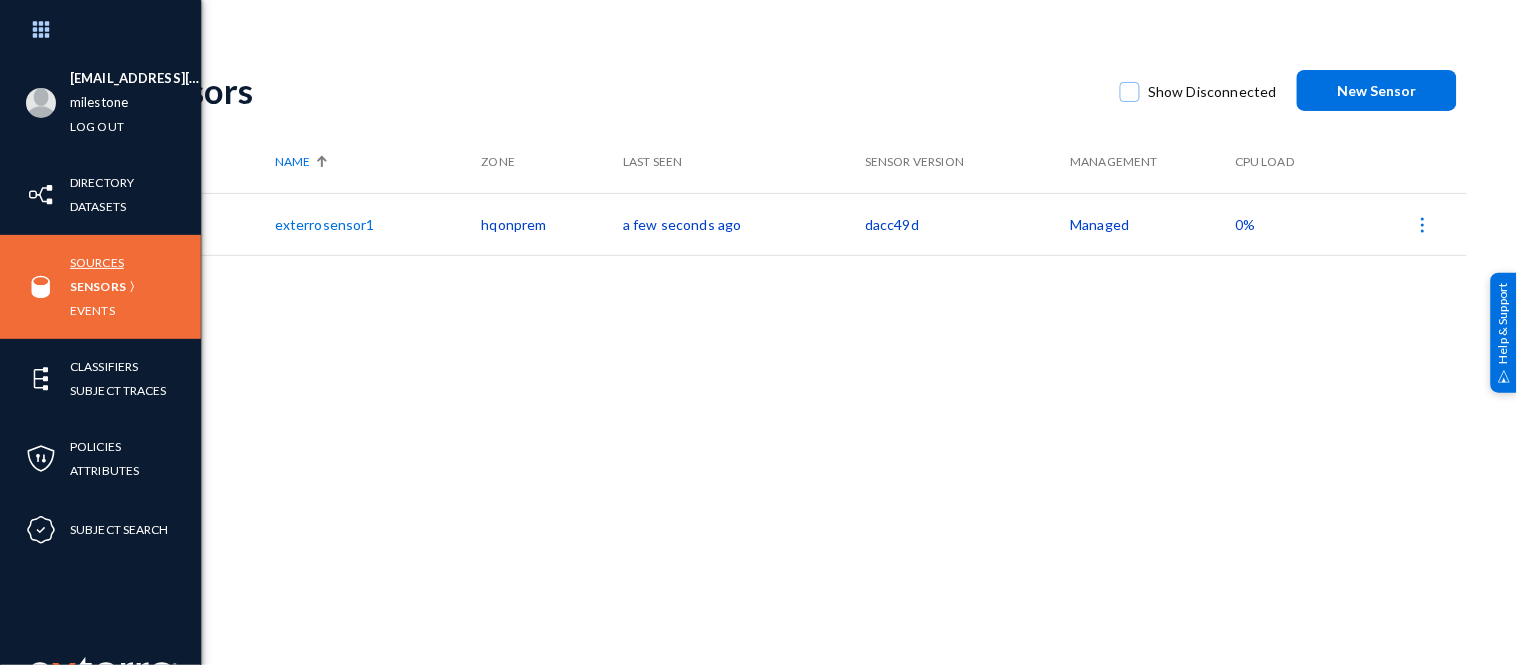 click on "Sources" at bounding box center [97, 262] 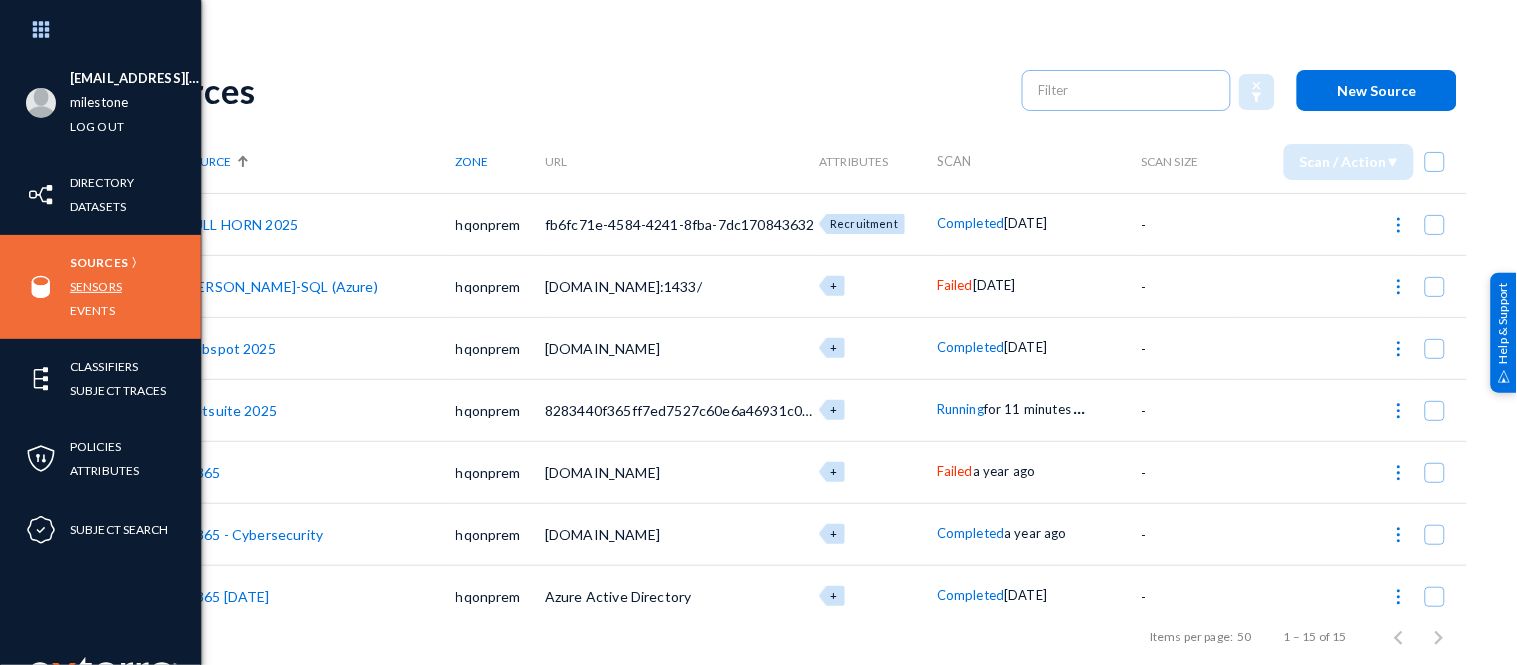 click on "Sensors" at bounding box center [96, 286] 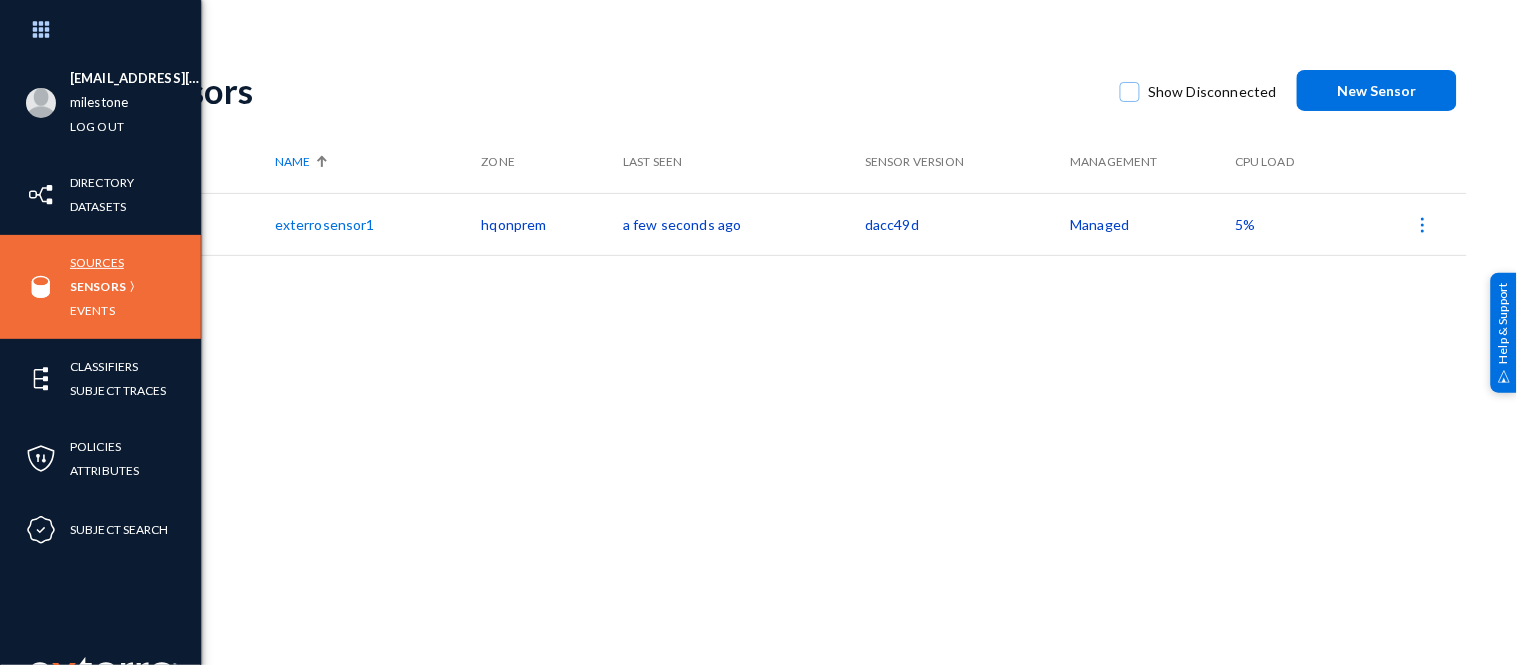 click on "Sources" at bounding box center [97, 262] 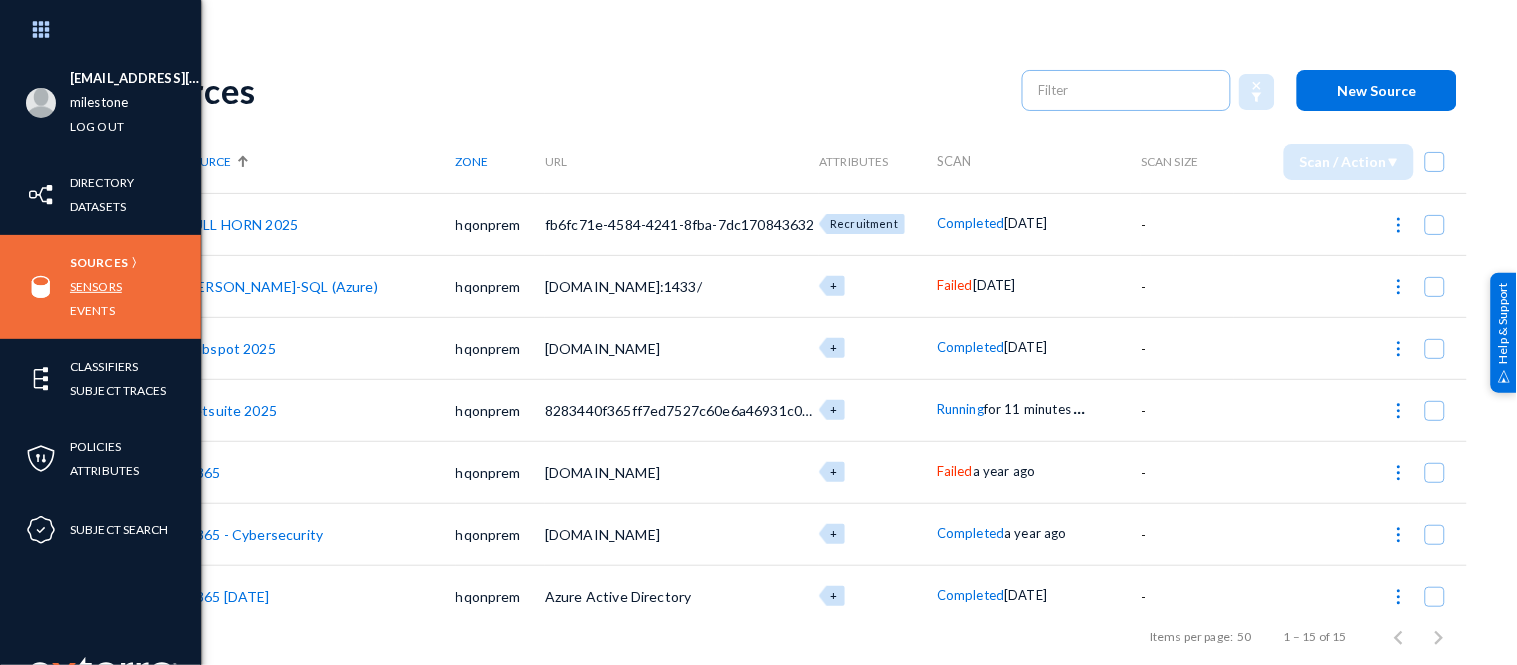 click on "Sensors" at bounding box center (96, 286) 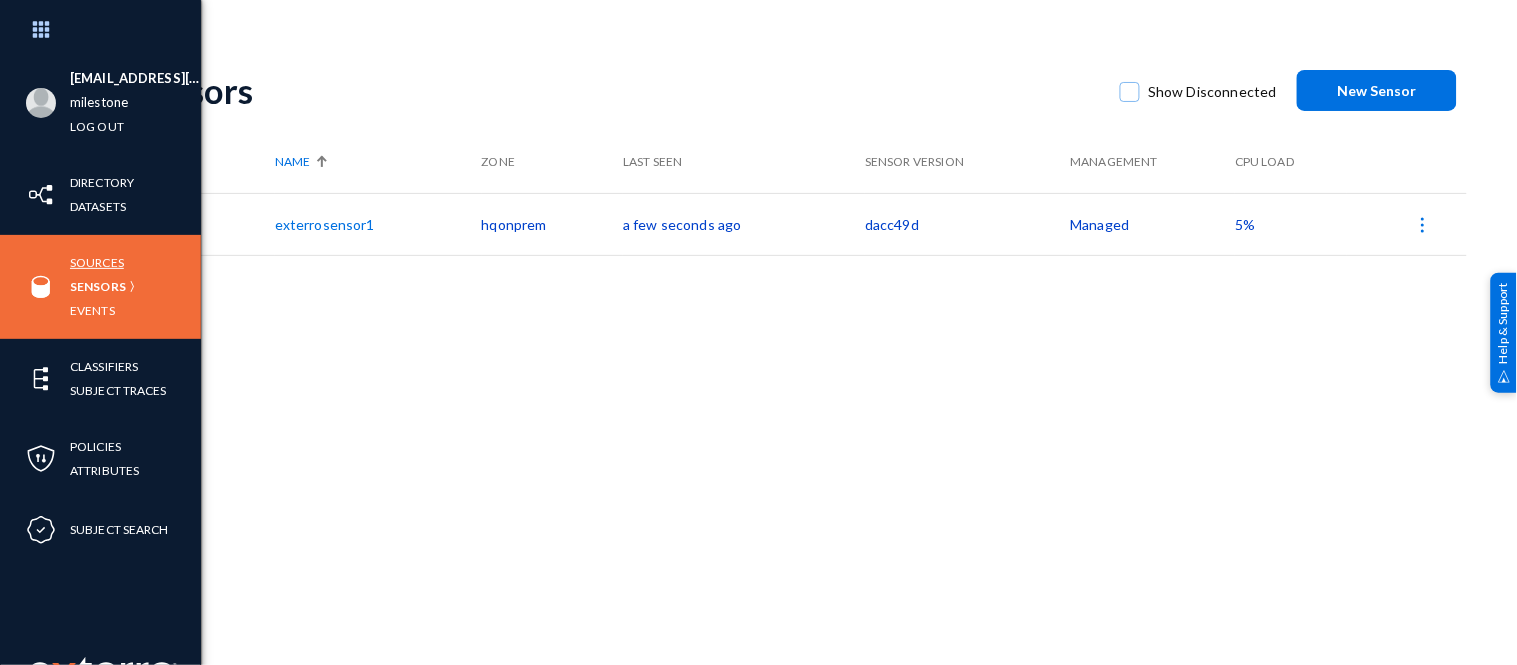 click on "Sources" at bounding box center [97, 262] 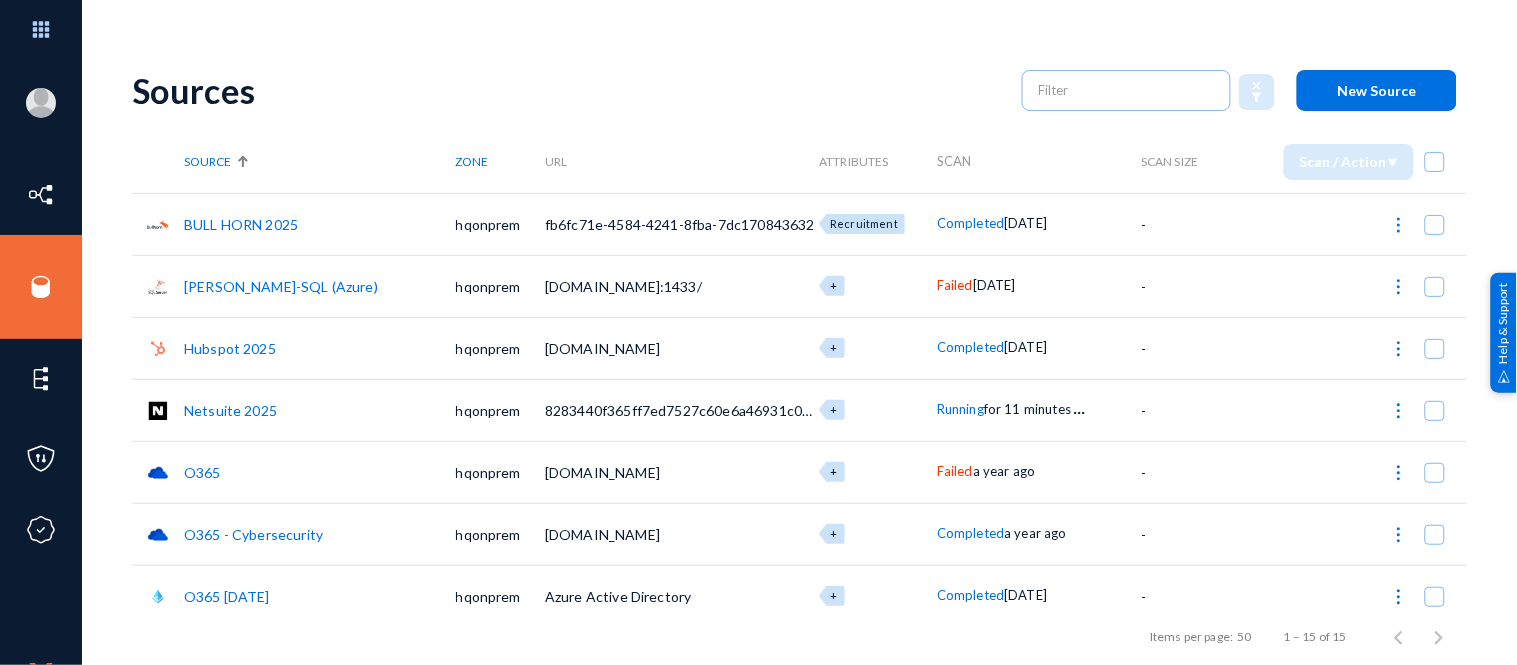 click 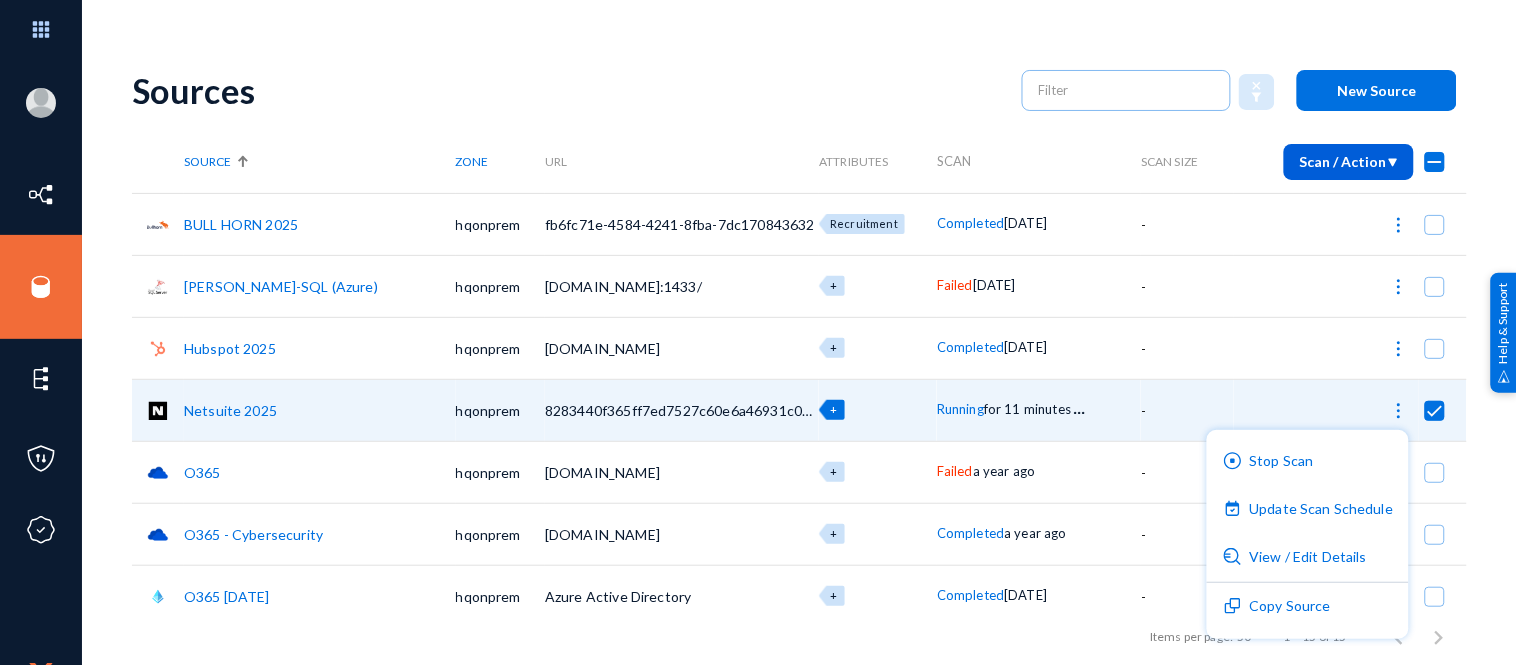 click at bounding box center (758, 332) 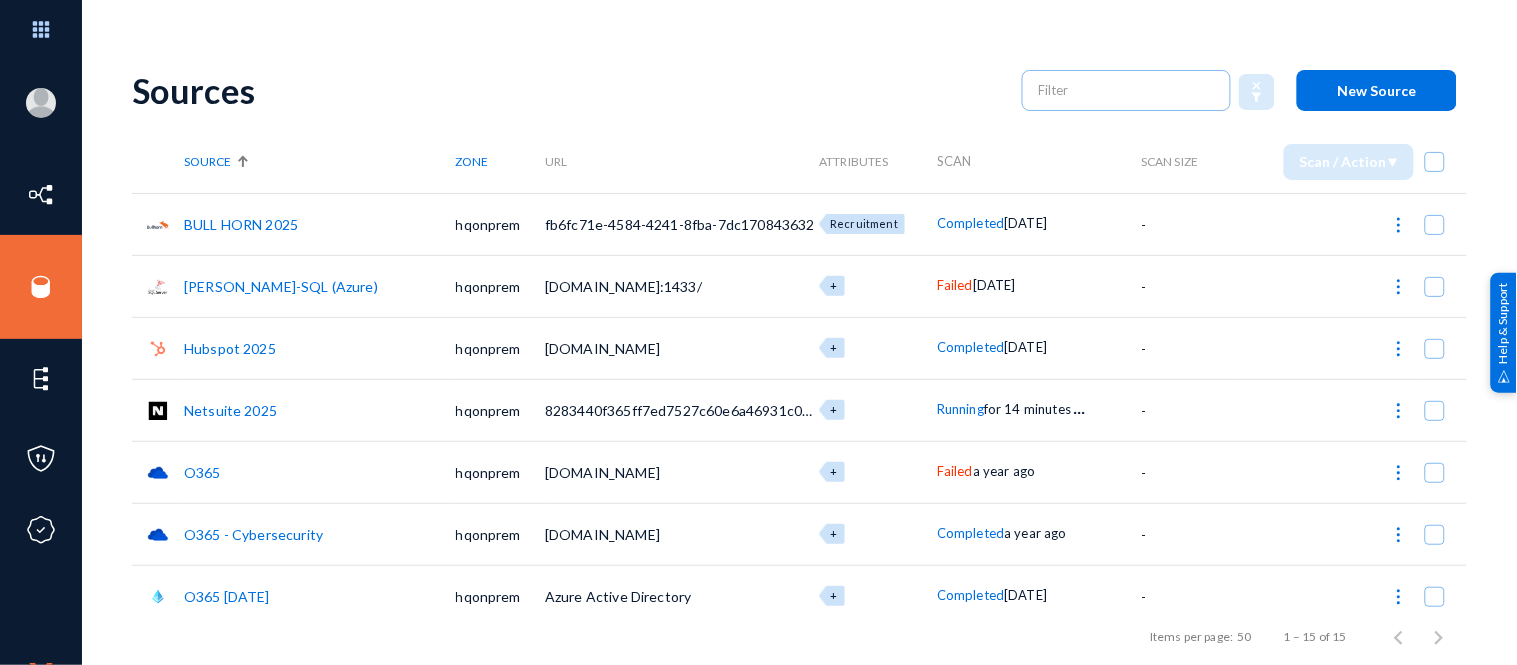 type 